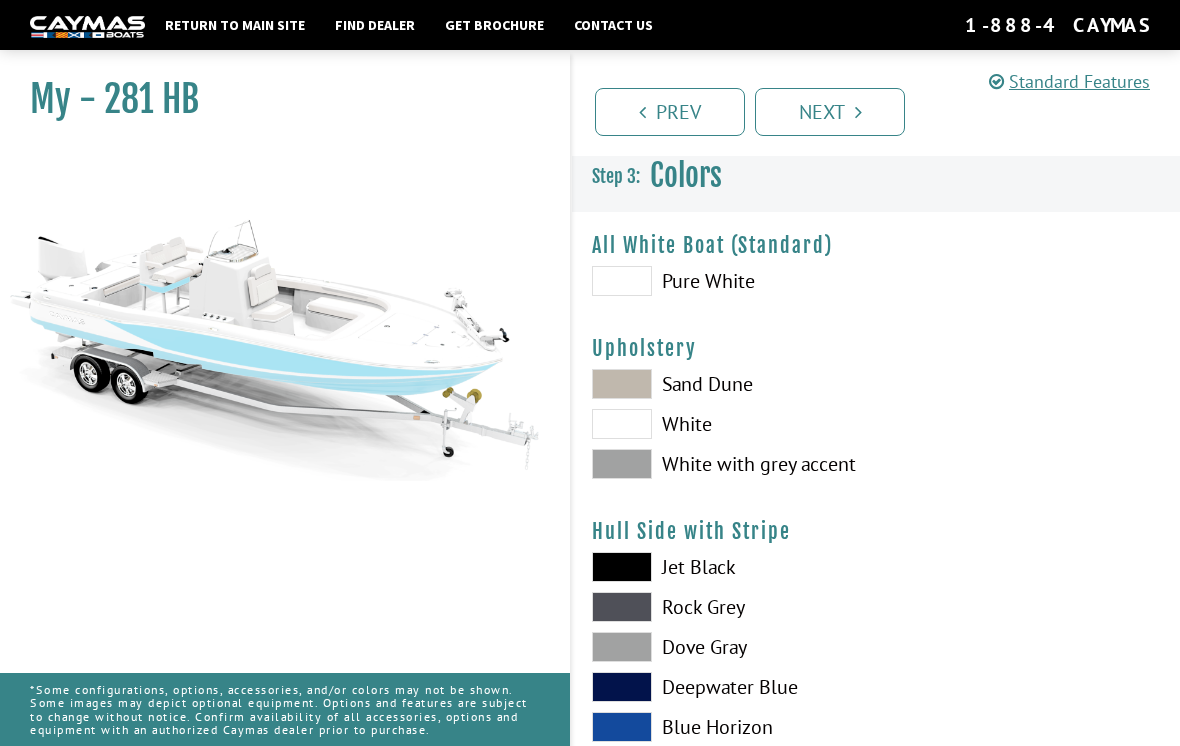 scroll, scrollTop: 2316, scrollLeft: 0, axis: vertical 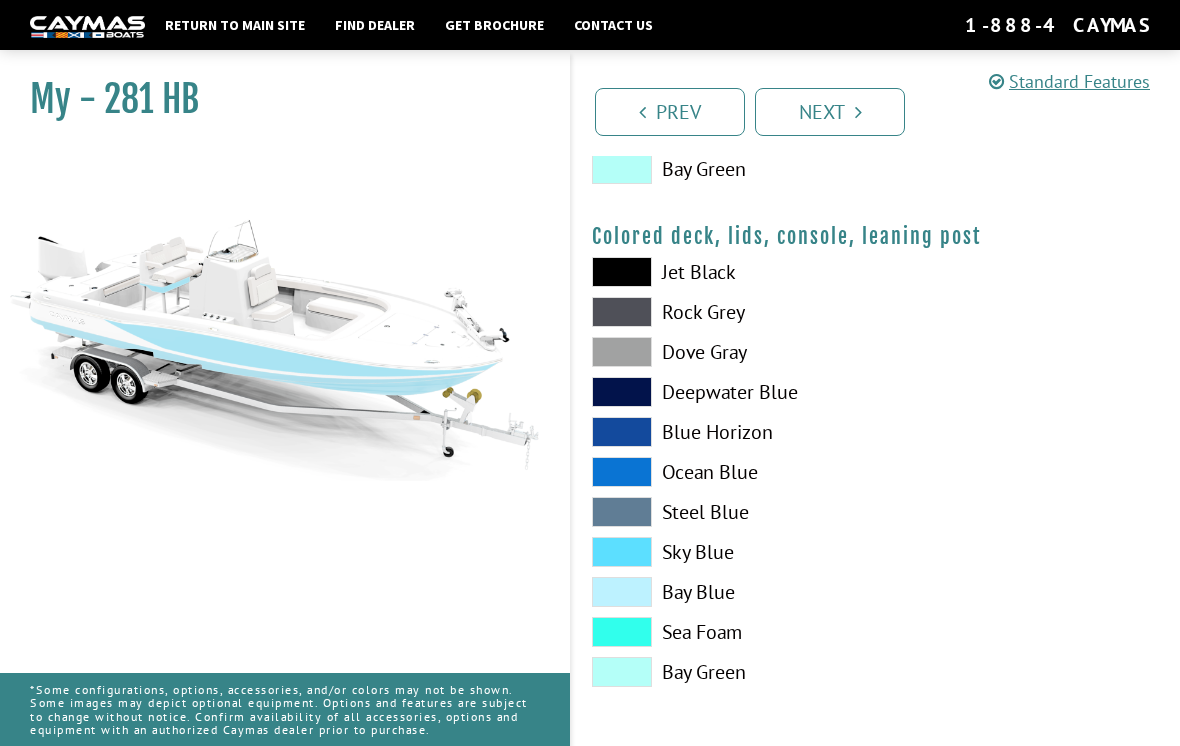 click at bounding box center (622, 432) 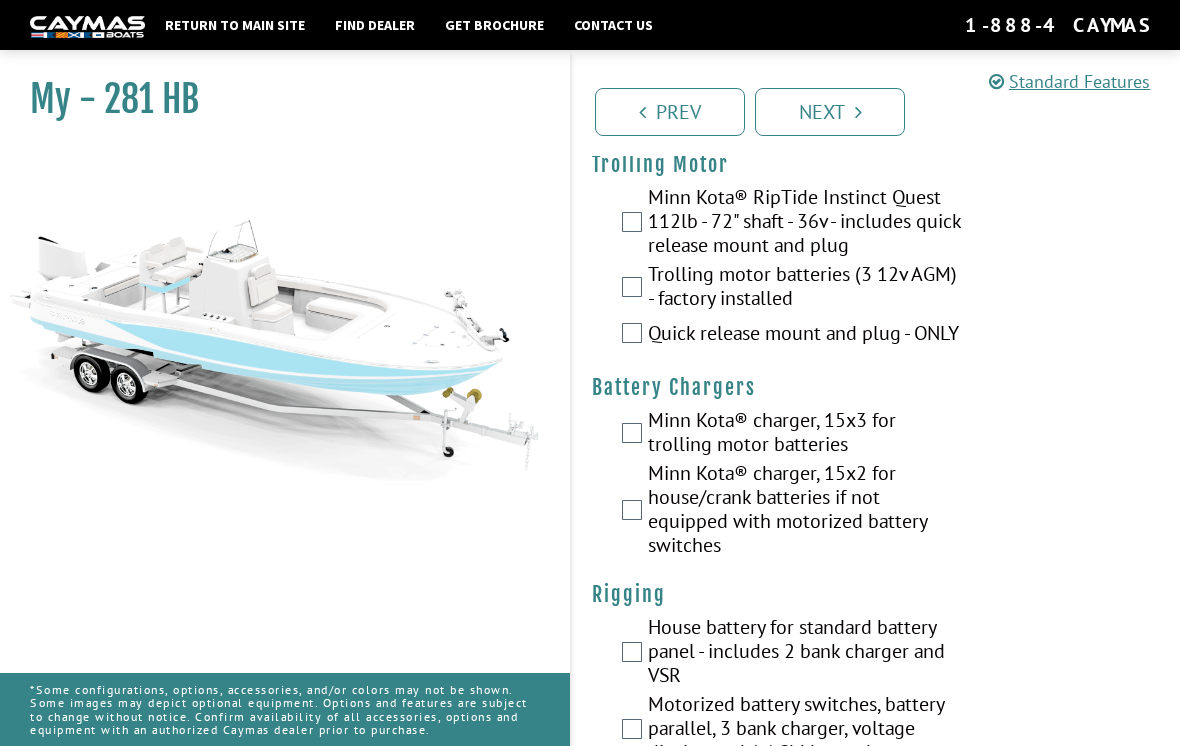 scroll, scrollTop: 0, scrollLeft: 0, axis: both 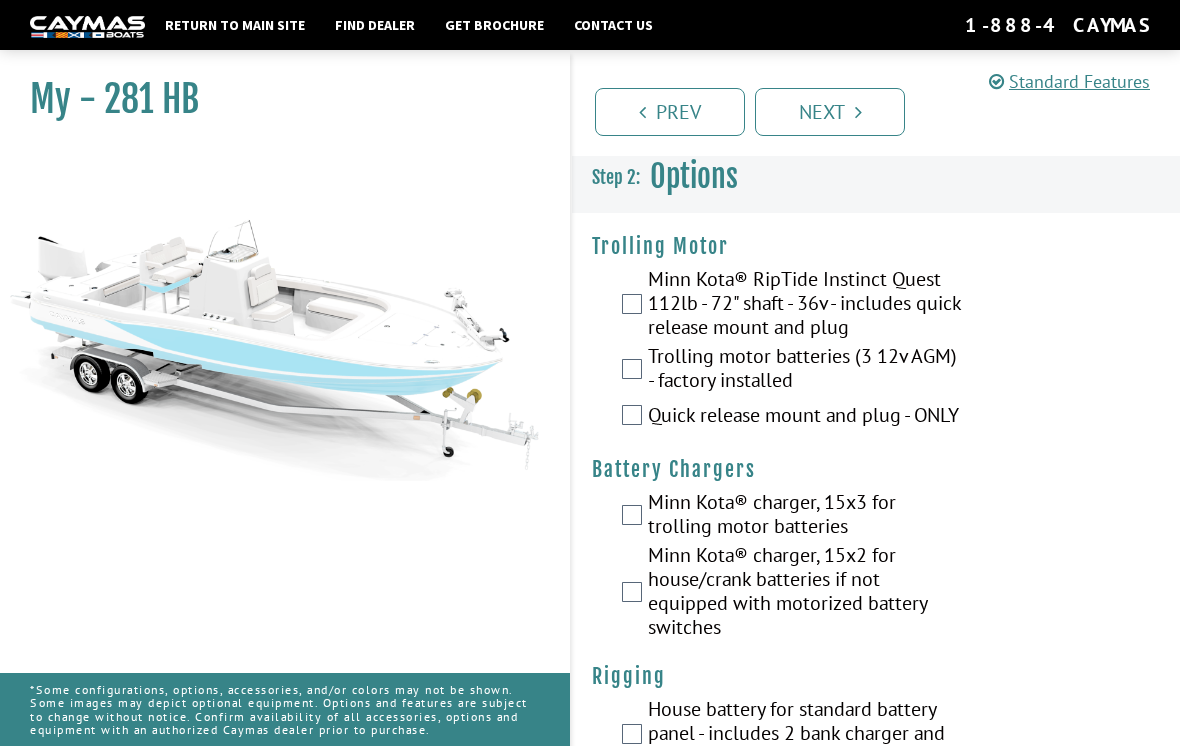 click on "Next" at bounding box center (830, 112) 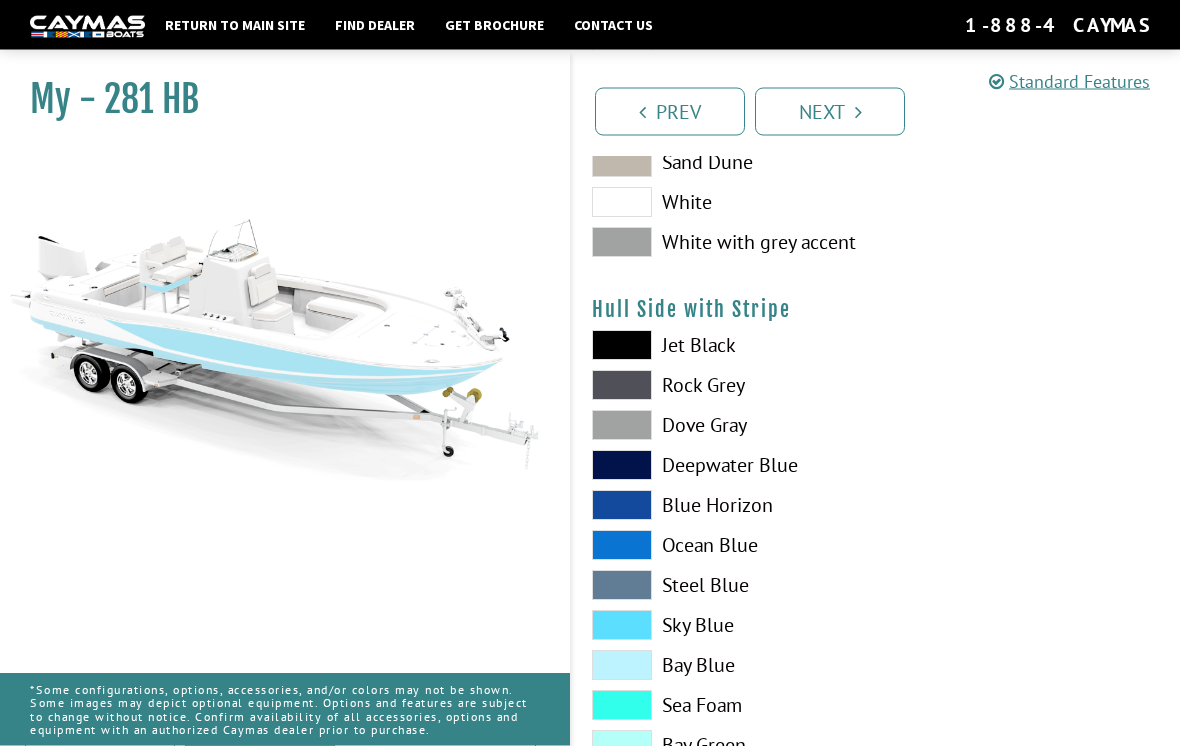 scroll, scrollTop: 224, scrollLeft: 0, axis: vertical 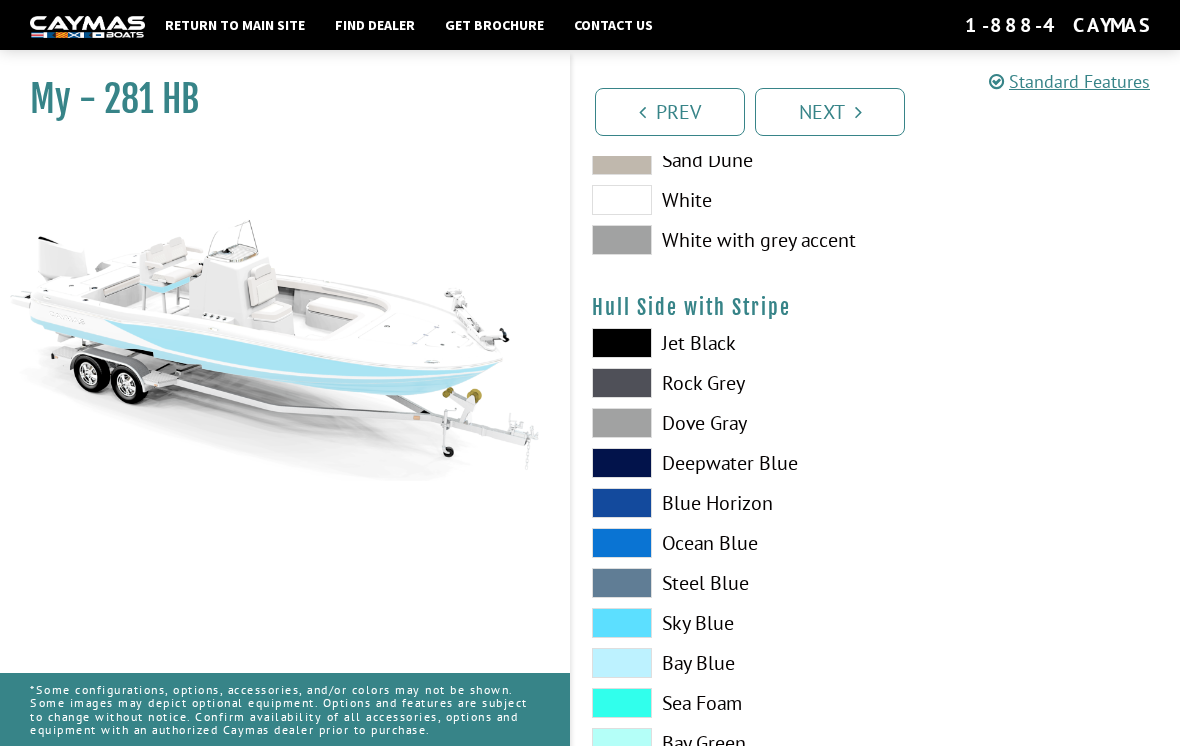 click at bounding box center (622, 663) 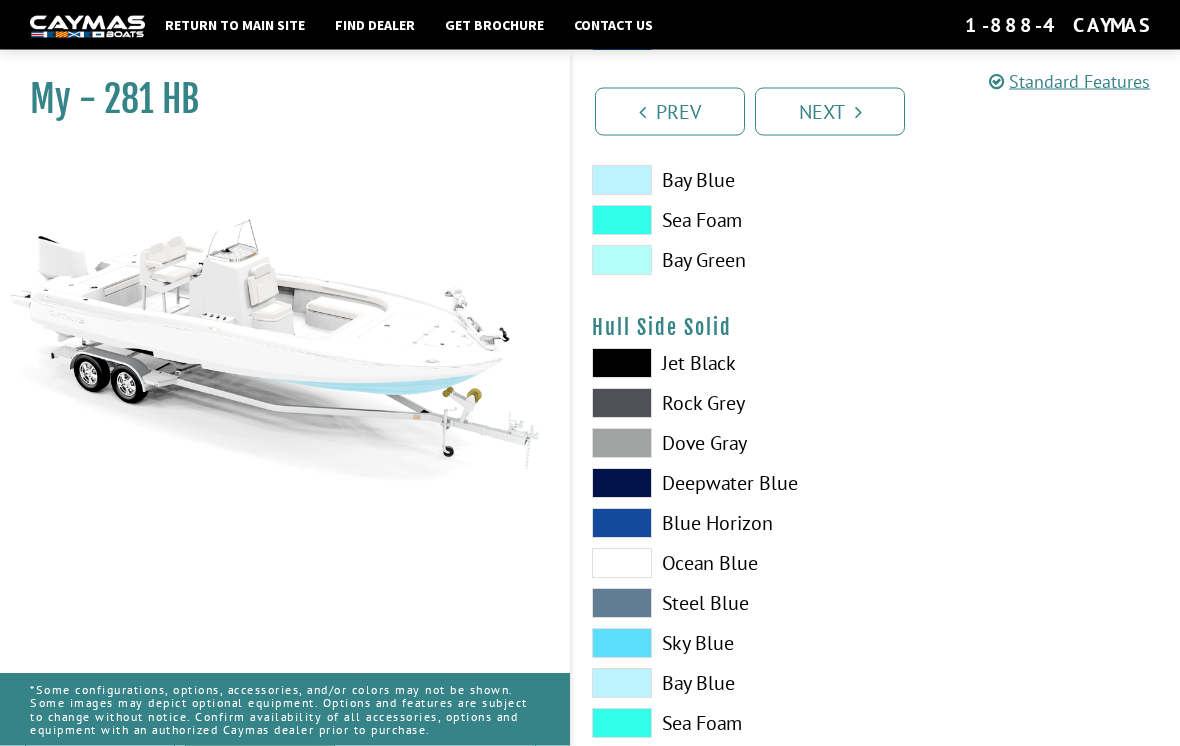 scroll, scrollTop: 708, scrollLeft: 0, axis: vertical 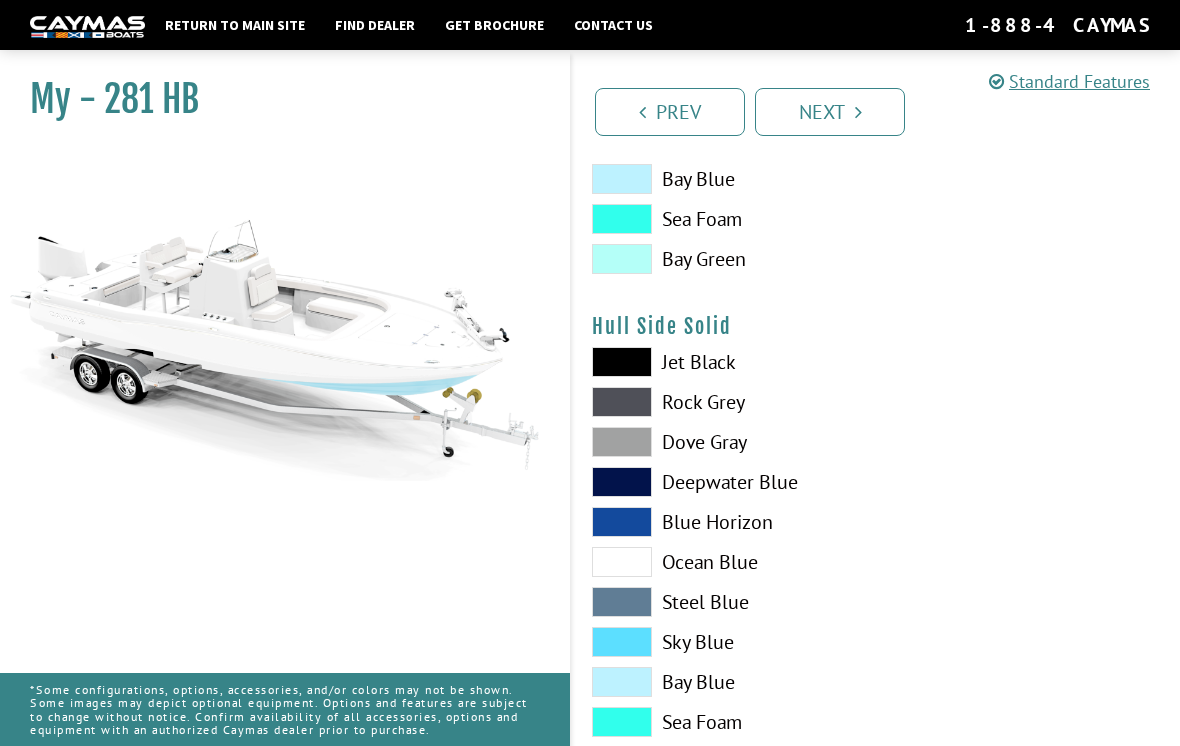 click at bounding box center (622, 682) 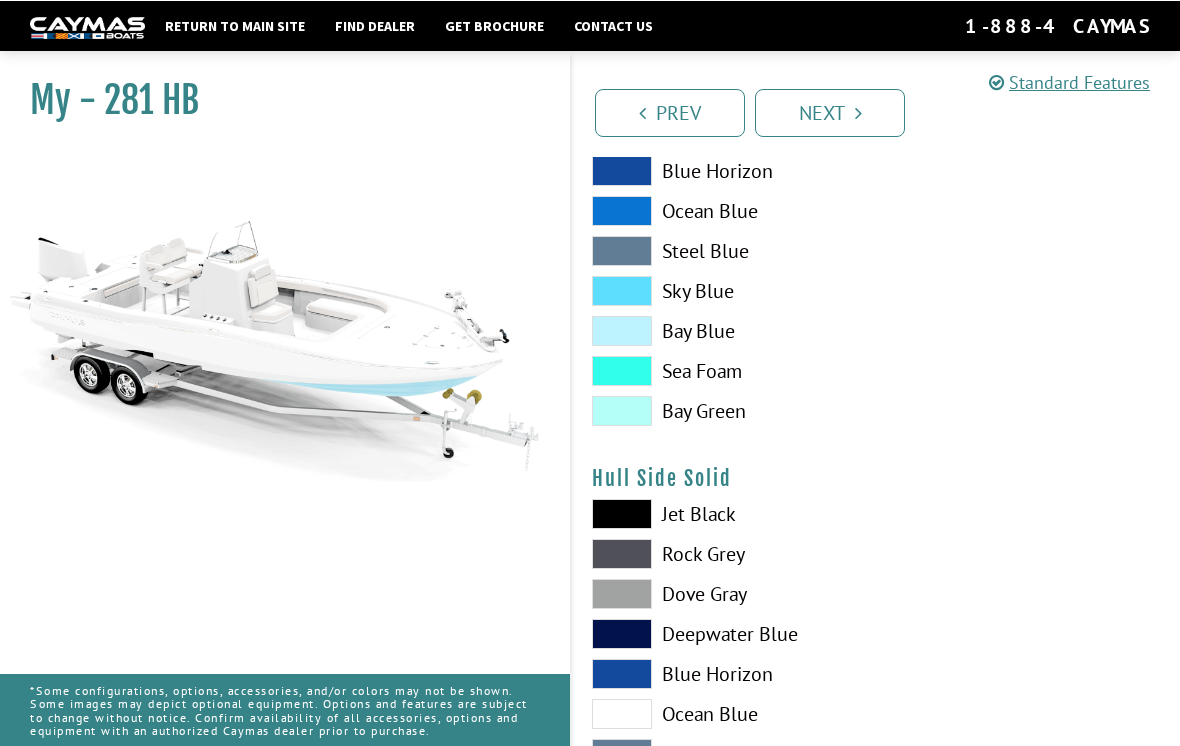 click at bounding box center (622, 290) 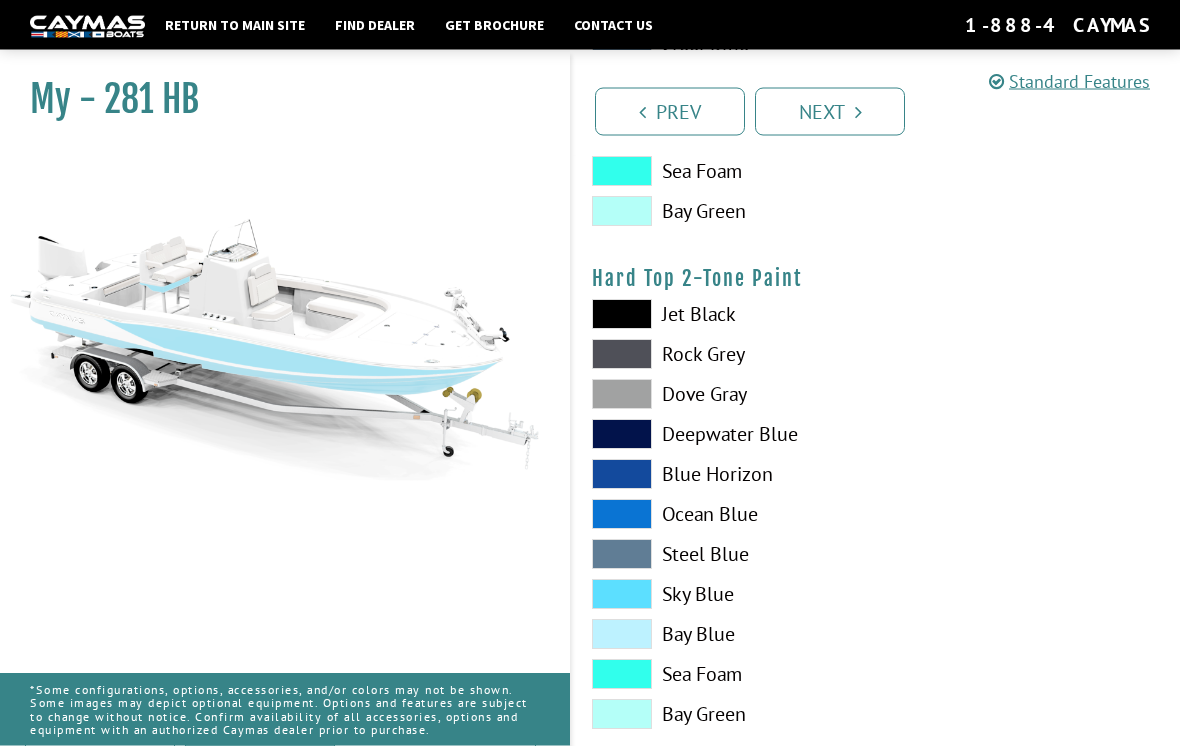 scroll, scrollTop: 1762, scrollLeft: 0, axis: vertical 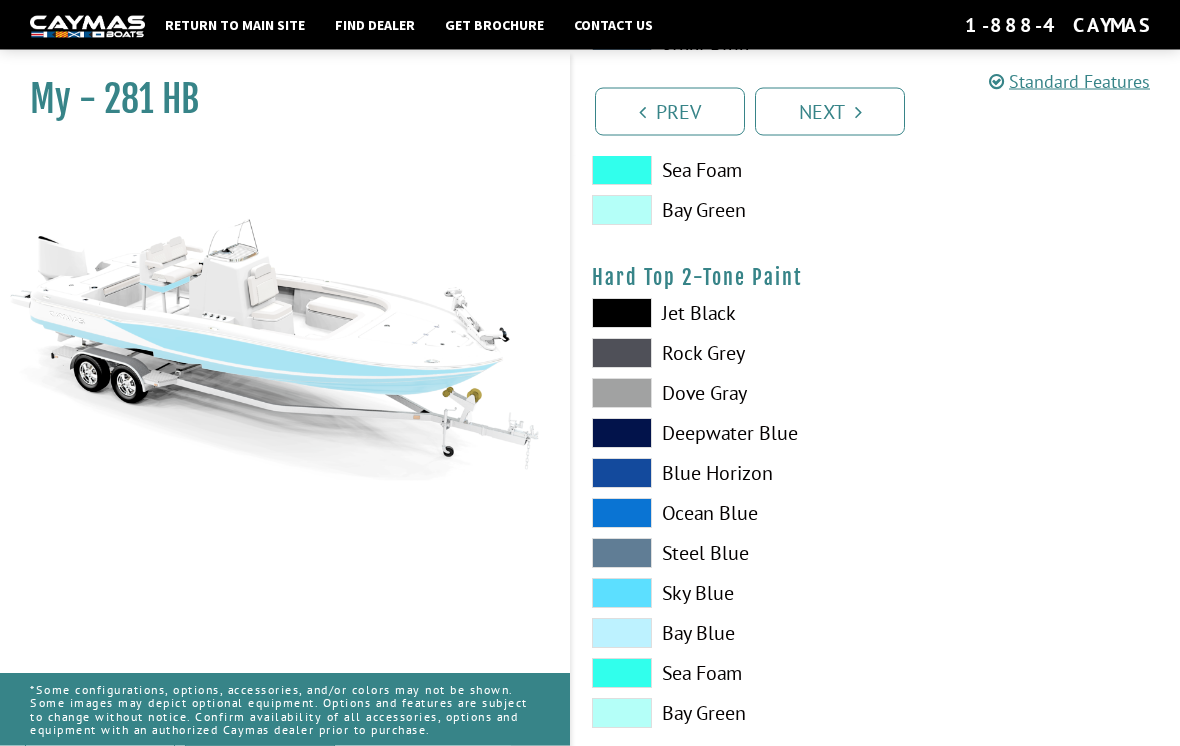 click on "Next" at bounding box center (830, 112) 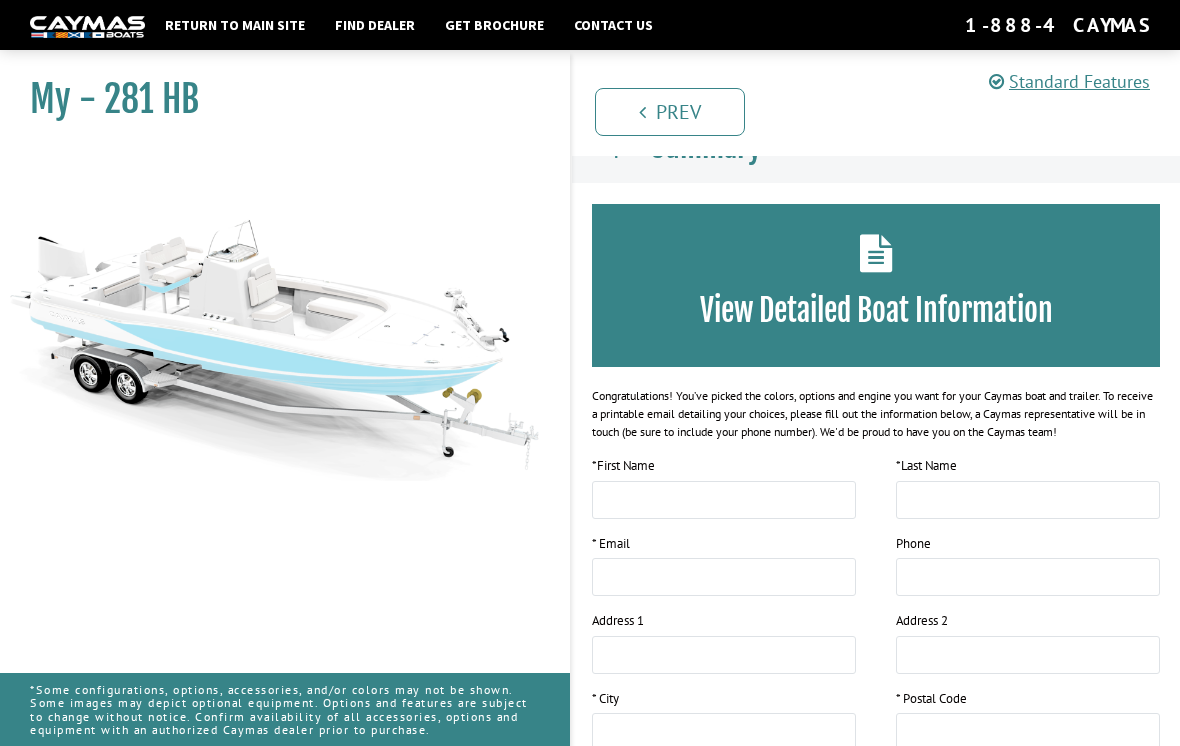 scroll, scrollTop: 31, scrollLeft: 0, axis: vertical 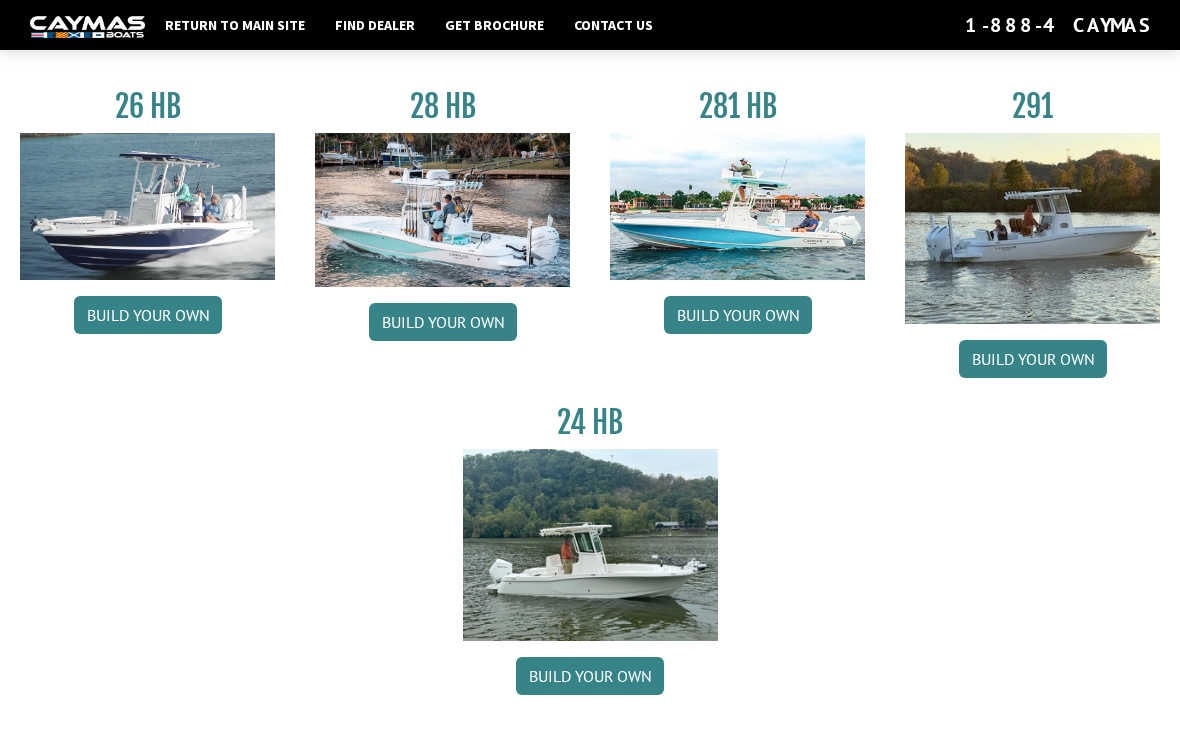 click on "Build your own" at bounding box center (148, 315) 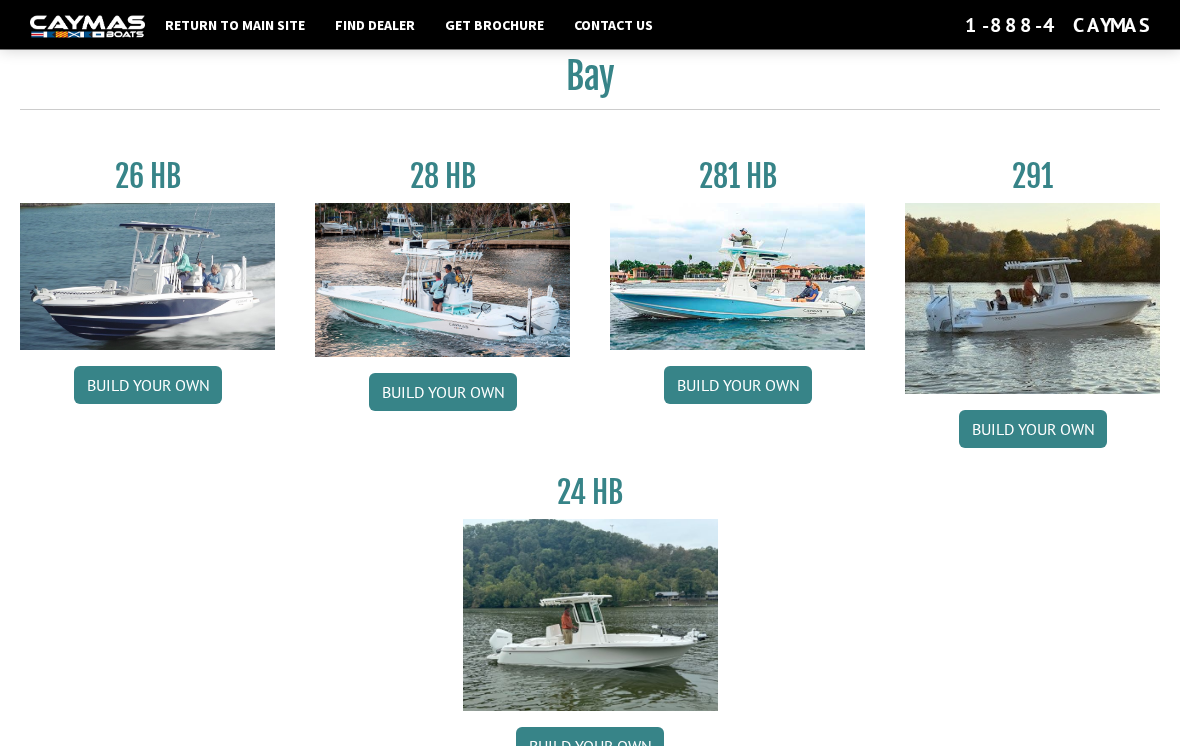 scroll, scrollTop: 0, scrollLeft: 0, axis: both 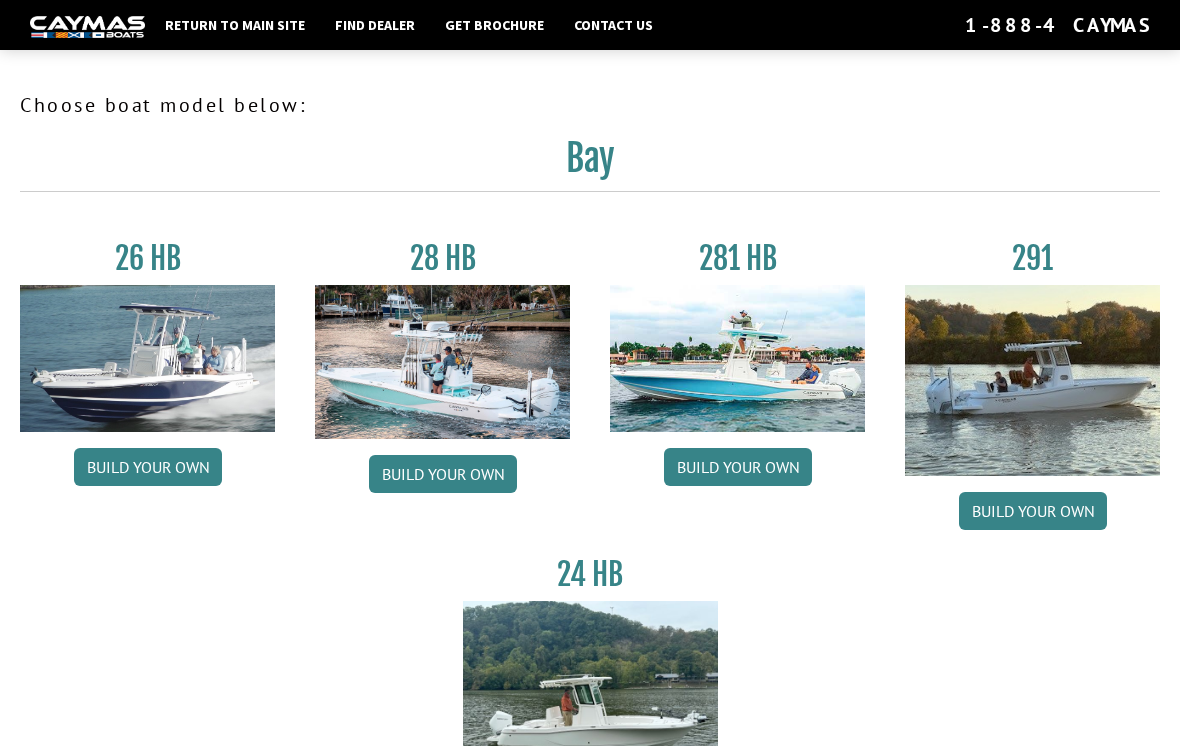 click on "Return to main site" at bounding box center (235, 25) 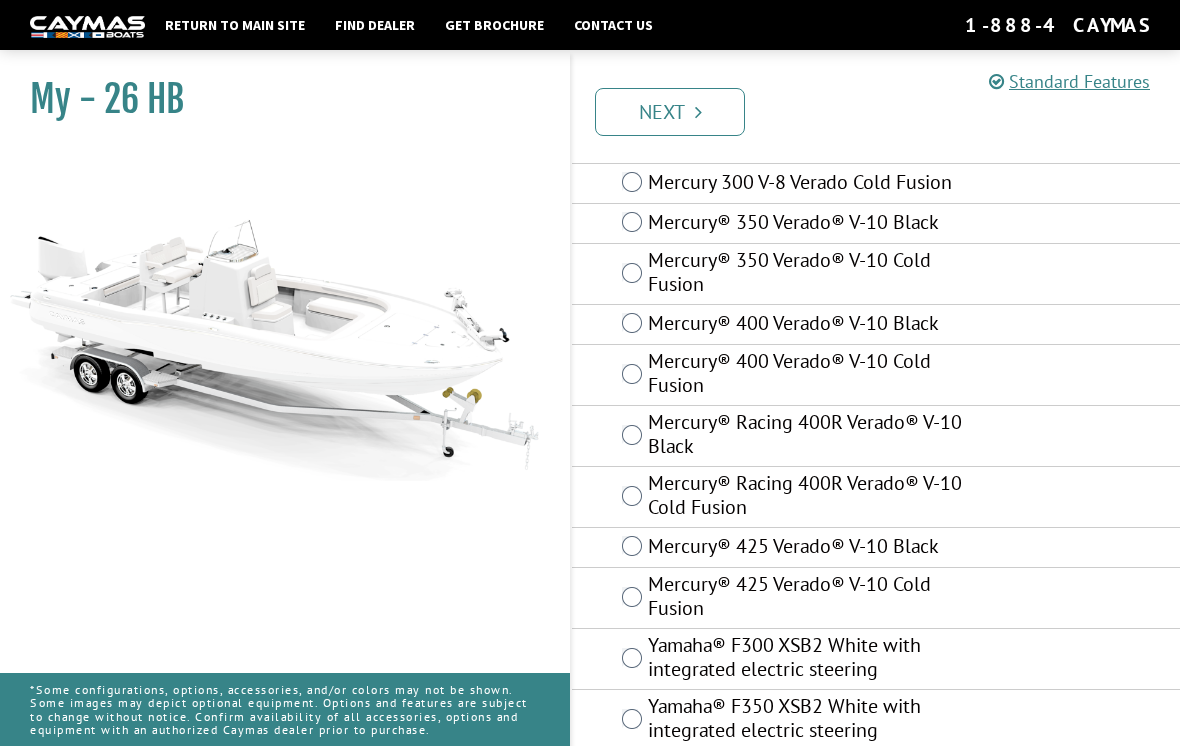 scroll, scrollTop: 184, scrollLeft: 0, axis: vertical 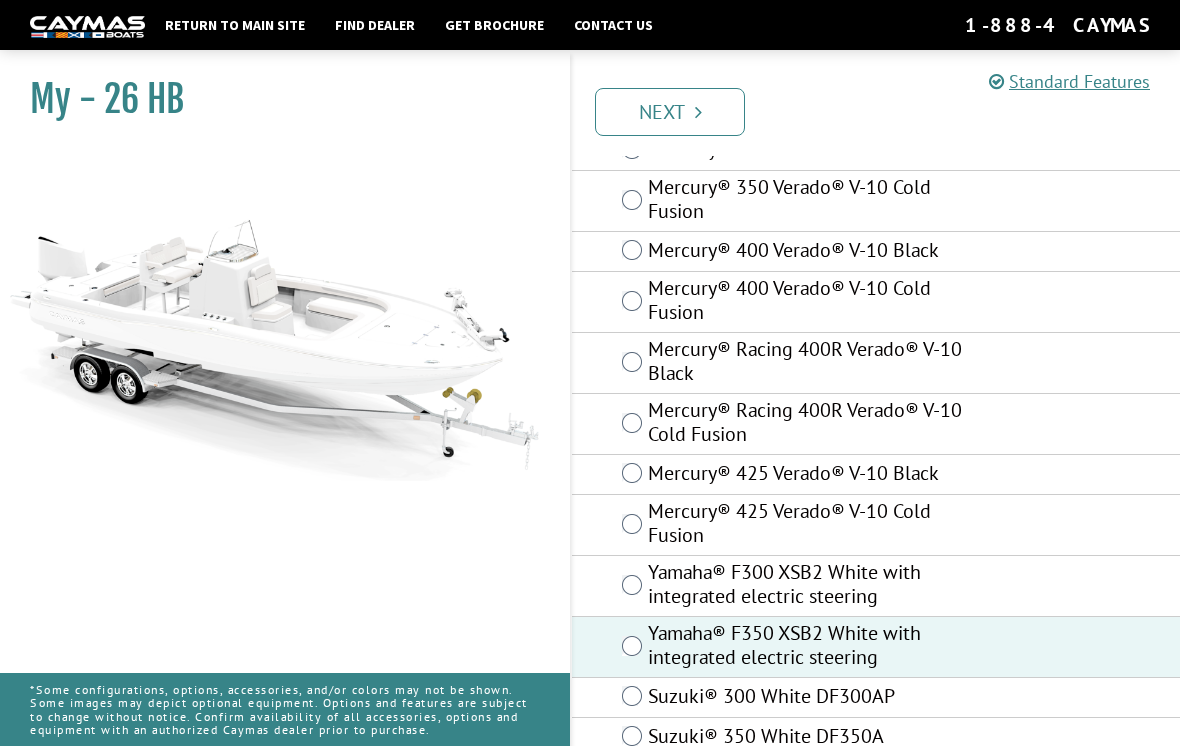 click on "Next" at bounding box center (670, 112) 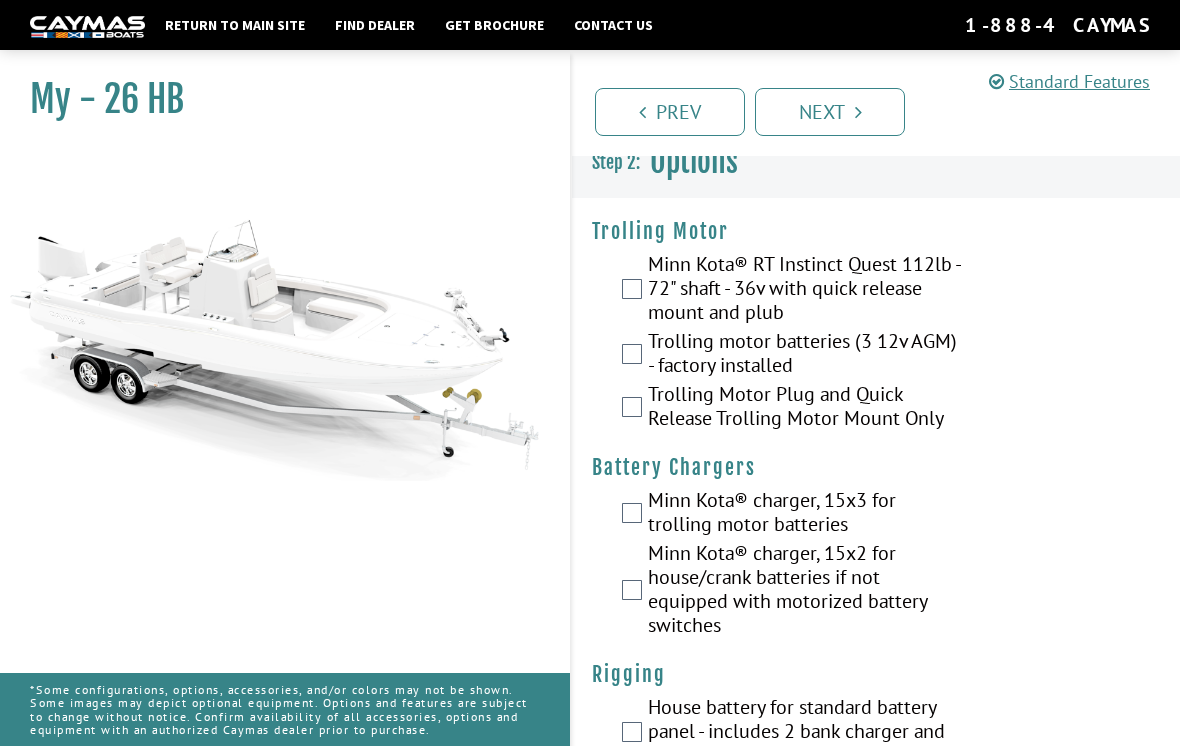 scroll, scrollTop: 0, scrollLeft: 0, axis: both 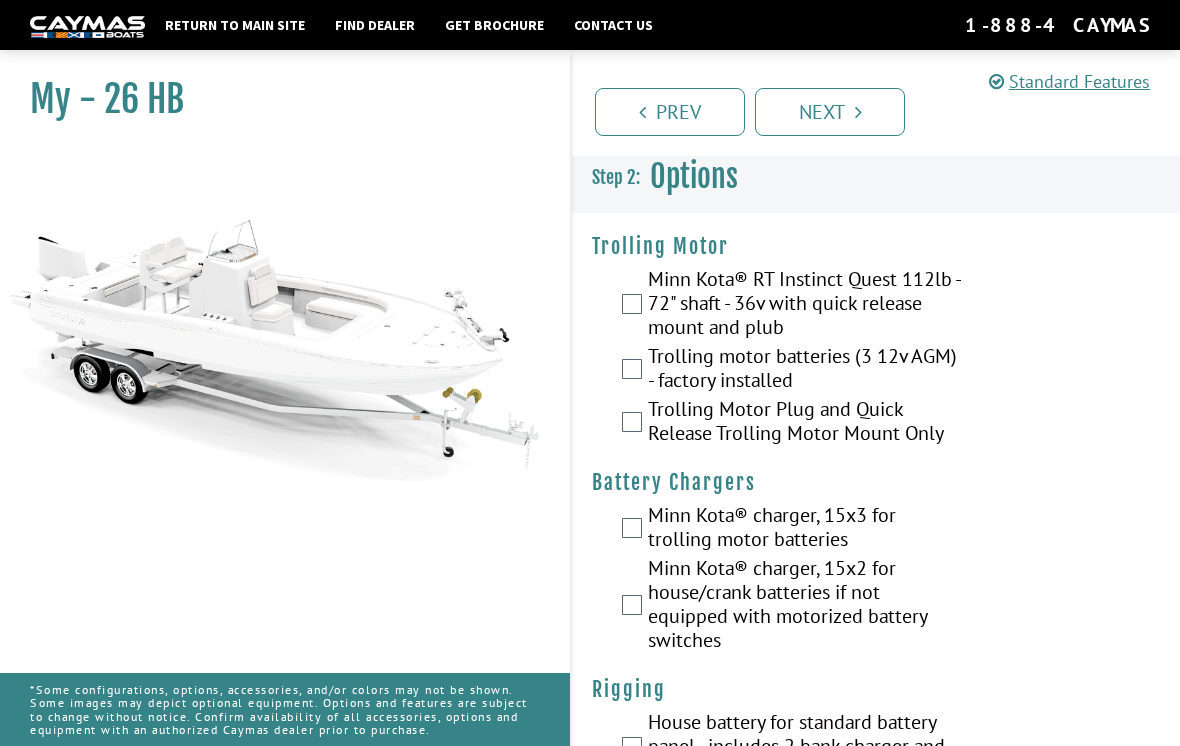 click on "Minn Kota® RT Instinct Quest 112lb - 72" shaft - 36v with quick release mount and plub" at bounding box center (806, 305) 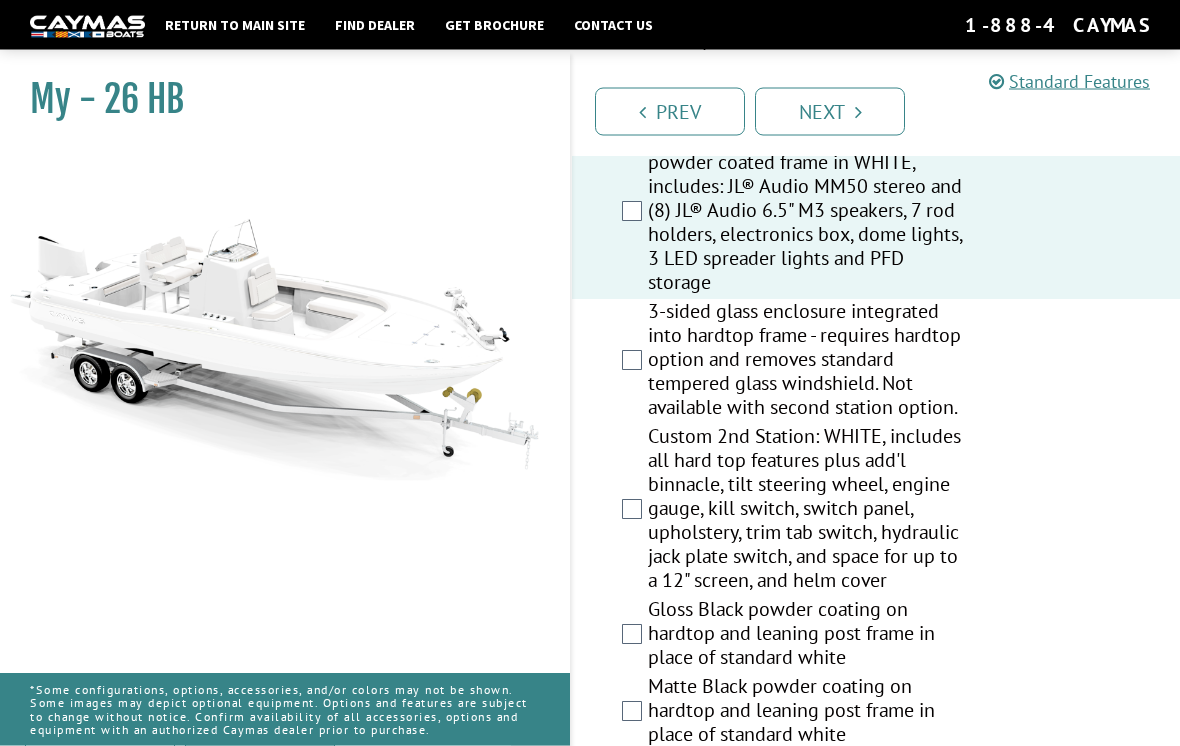 scroll, scrollTop: 2280, scrollLeft: 0, axis: vertical 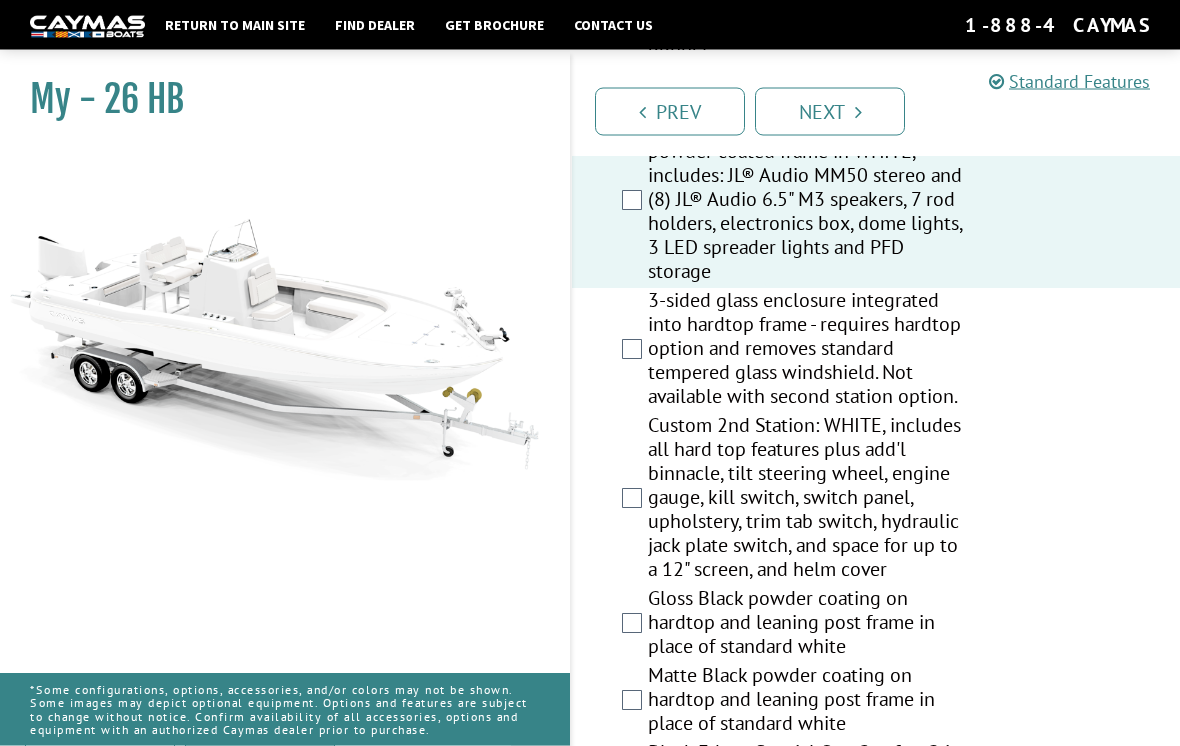 click on "Custom 2nd Station: WHITE, includes all hard top features plus add'l binnacle, tilt steering wheel, engine gauge, kill switch, switch panel, upholstery, trim tab switch, hydraulic jack plate switch, and space for up to a 12" screen, and helm cover" at bounding box center (806, 500) 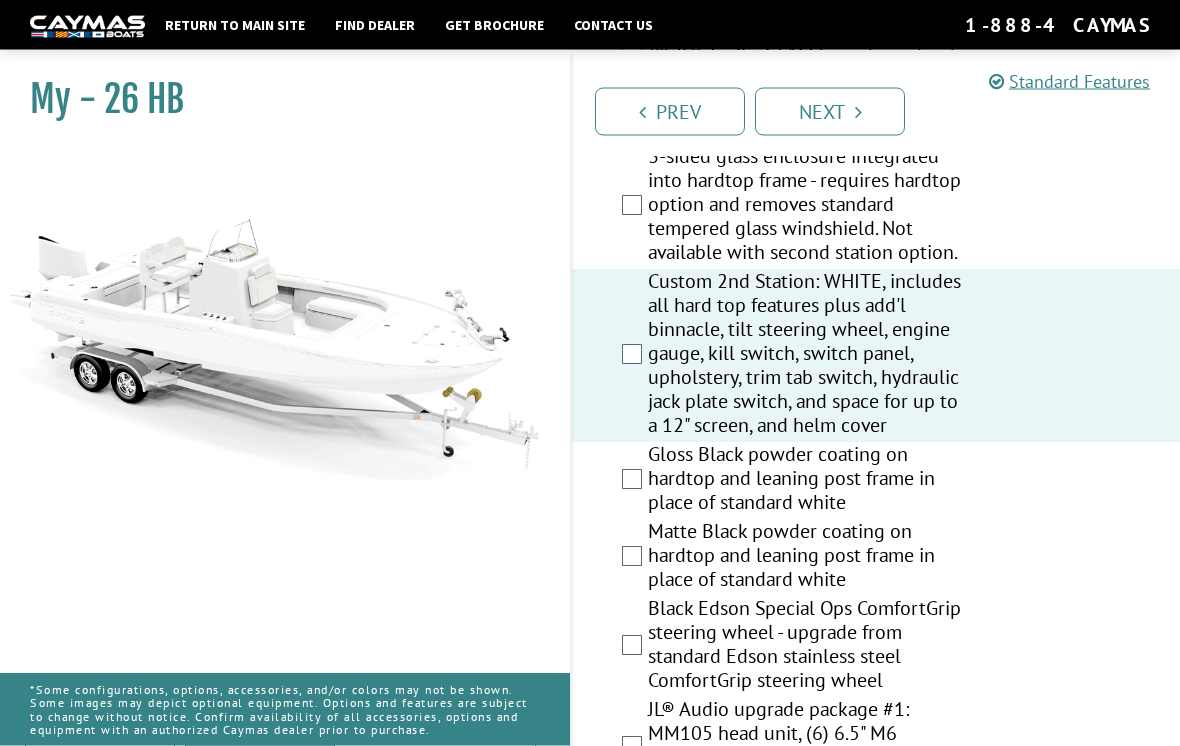 scroll, scrollTop: 2427, scrollLeft: 0, axis: vertical 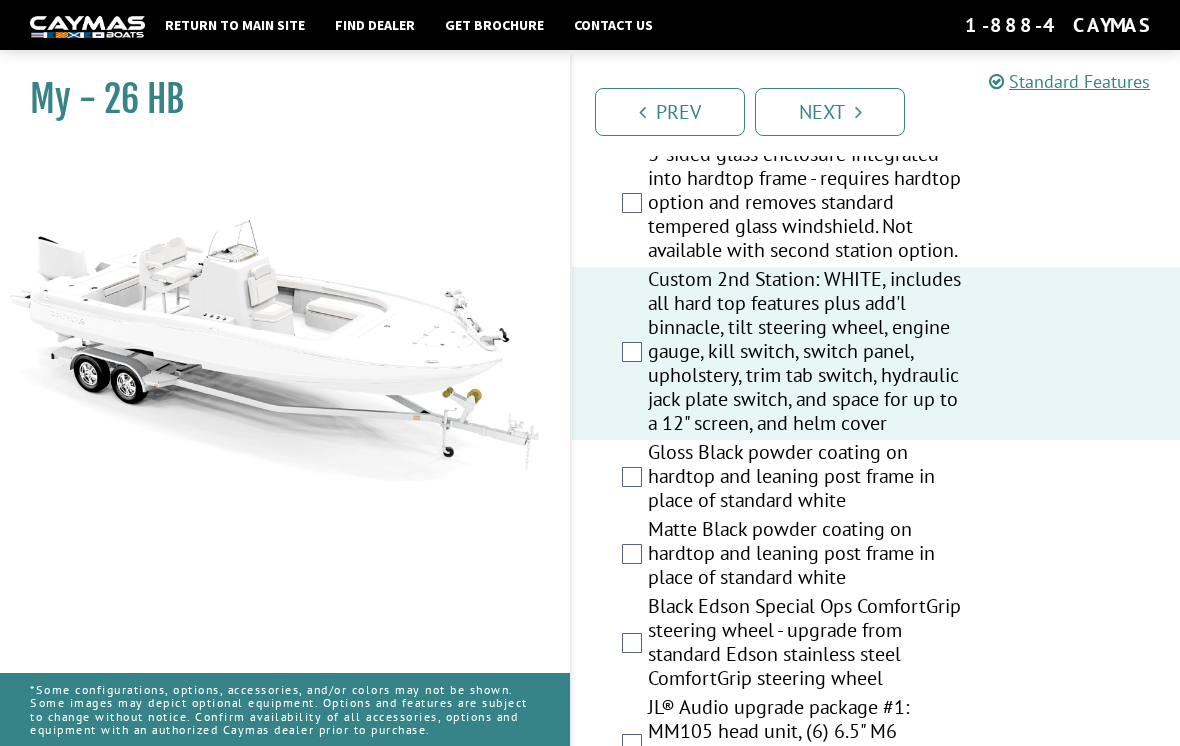 click on "Matte Black powder coating on hardtop and leaning post frame in place of standard white" at bounding box center (806, 555) 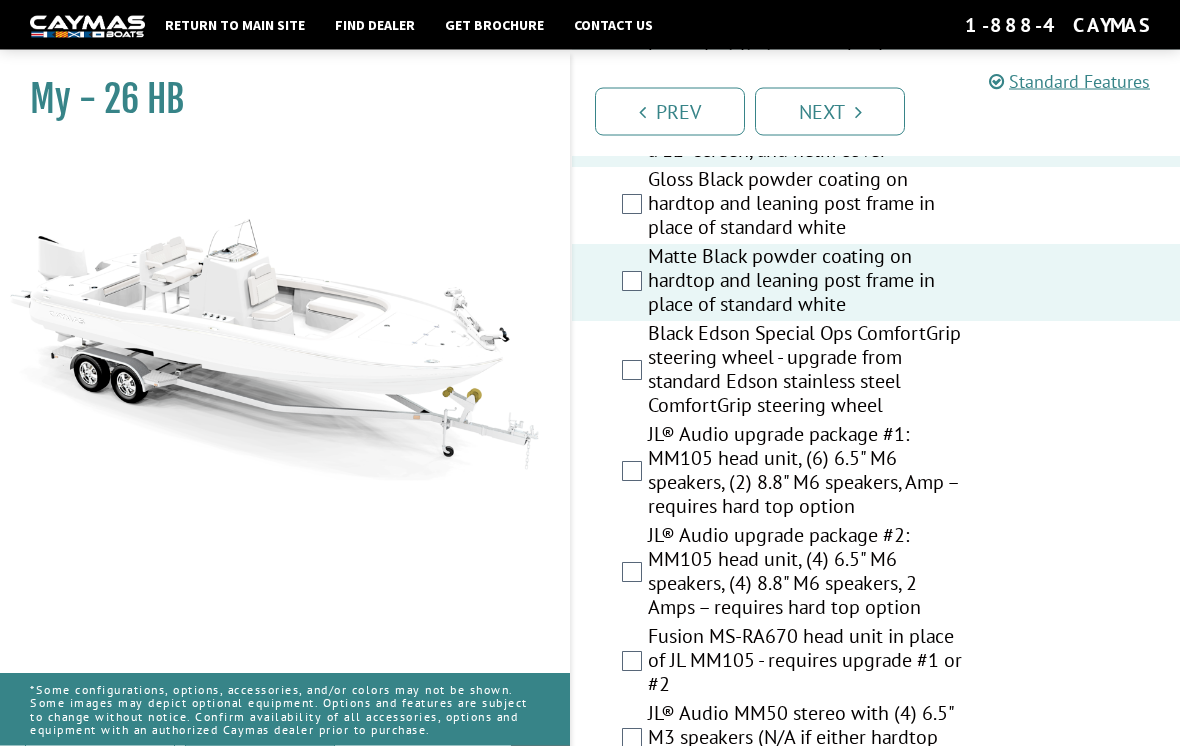 scroll, scrollTop: 2702, scrollLeft: 0, axis: vertical 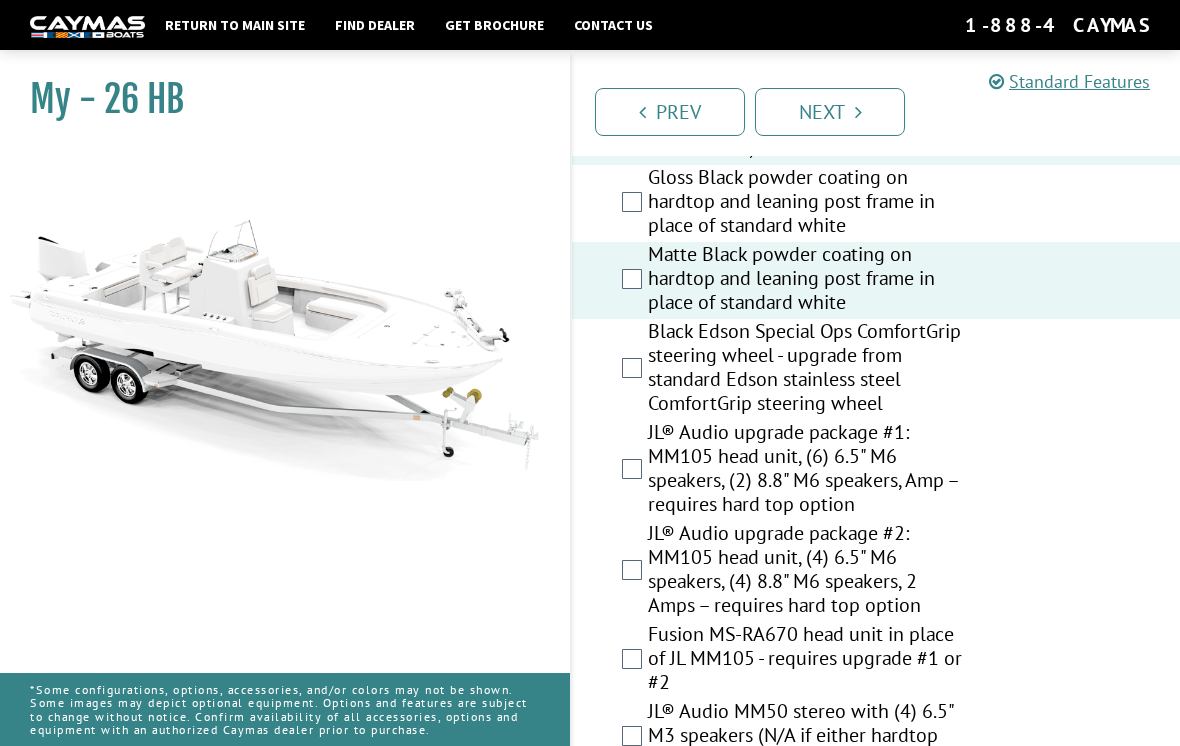 click on "JL® Audio upgrade package #2: MM105 head unit, (4) 6.5" M6 speakers, (4) 8.8" M6 speakers,  2 Amps – requires hard top option" at bounding box center [806, 571] 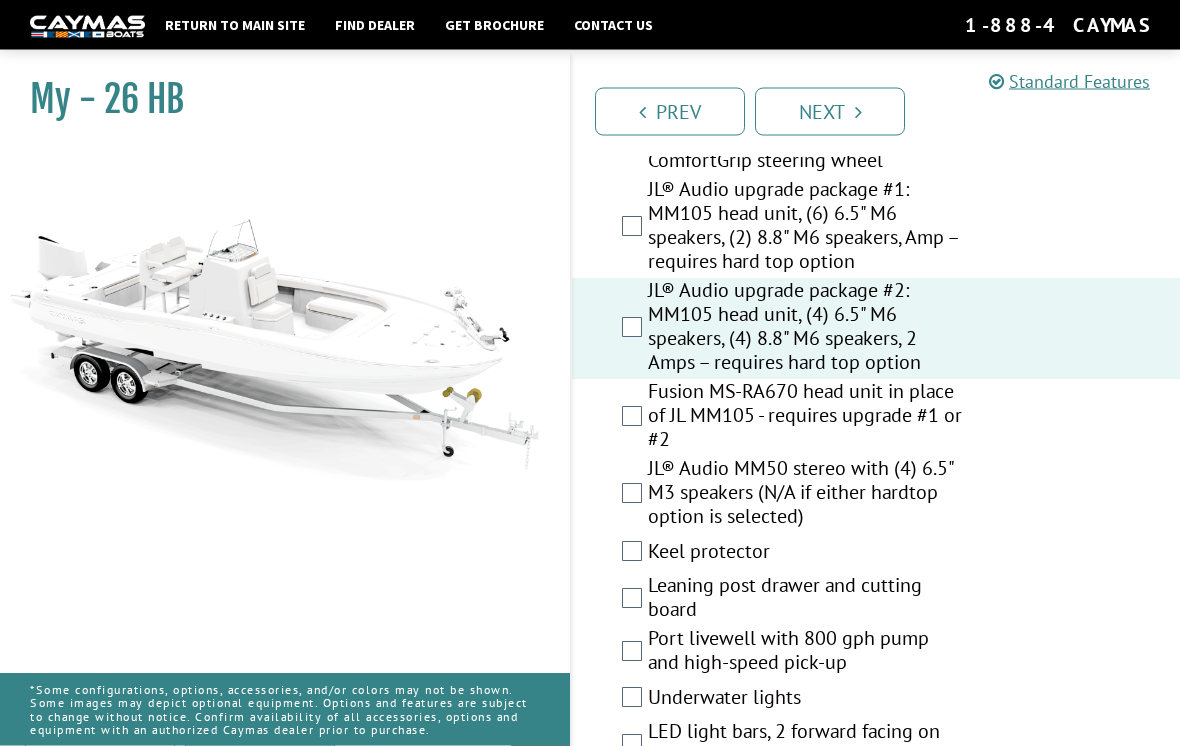 scroll, scrollTop: 2956, scrollLeft: 0, axis: vertical 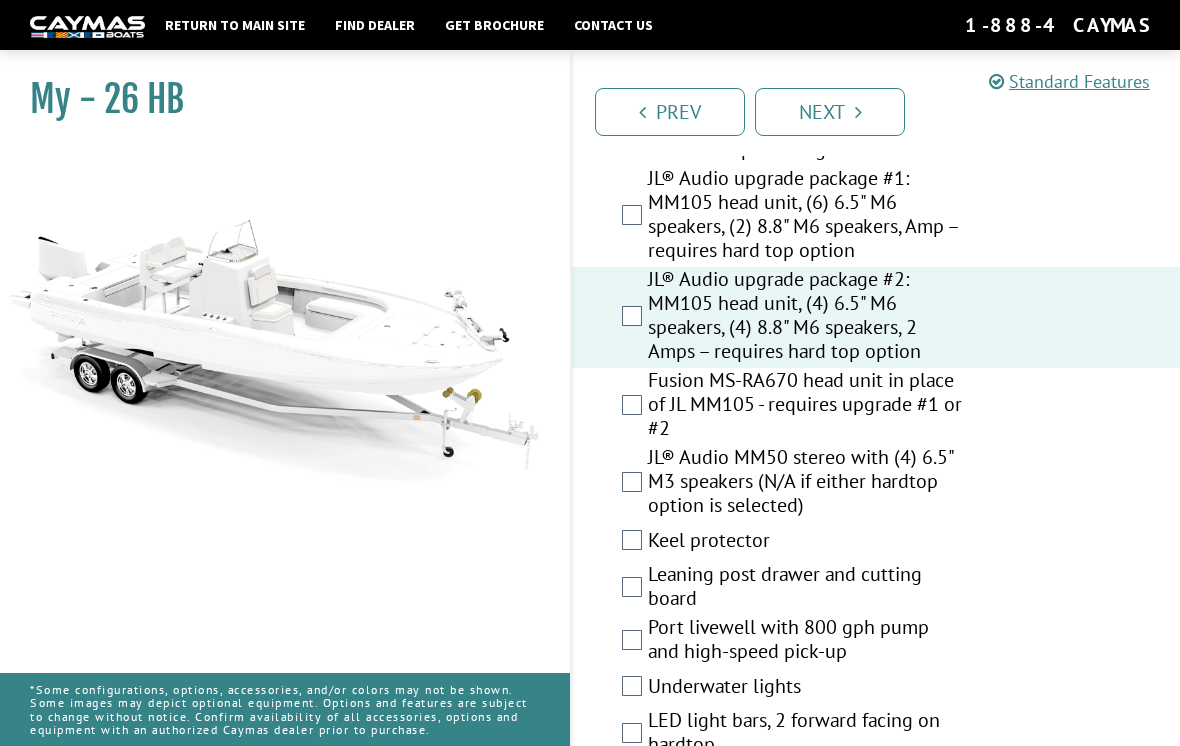 click on "Fusion MS-RA670 head unit in place of JL MM105 - requires upgrade #1 or #2" at bounding box center (806, 406) 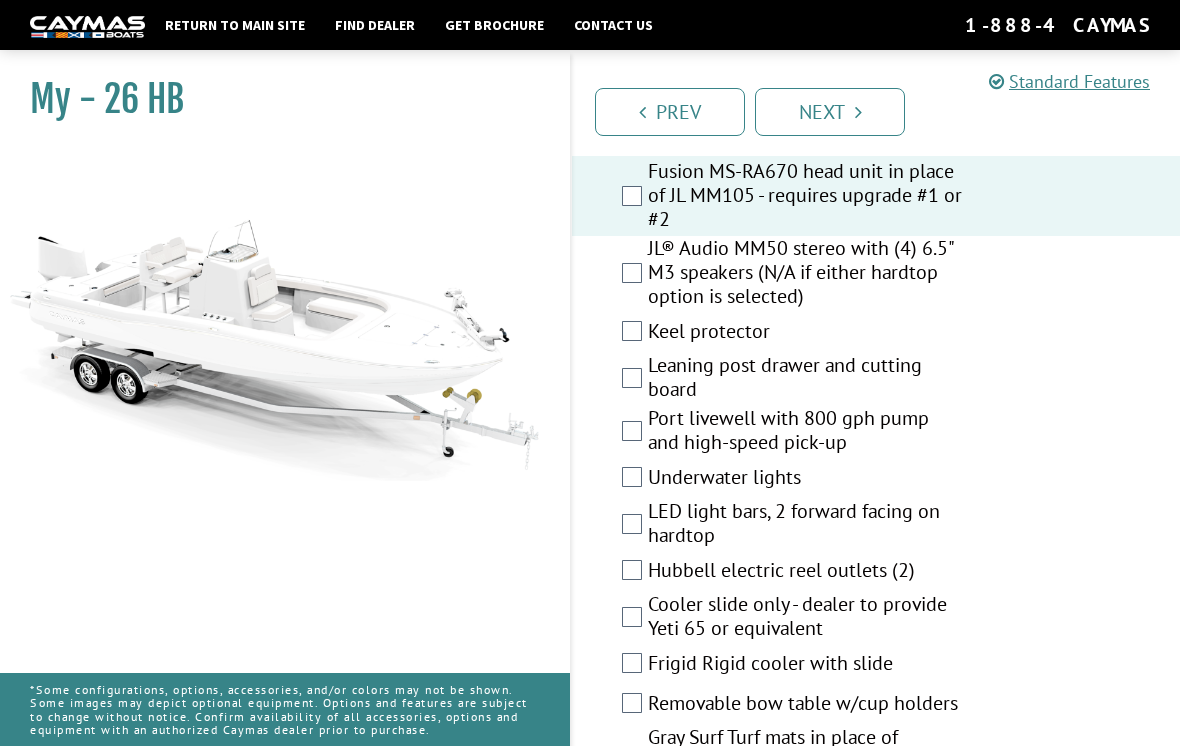 scroll, scrollTop: 3172, scrollLeft: 0, axis: vertical 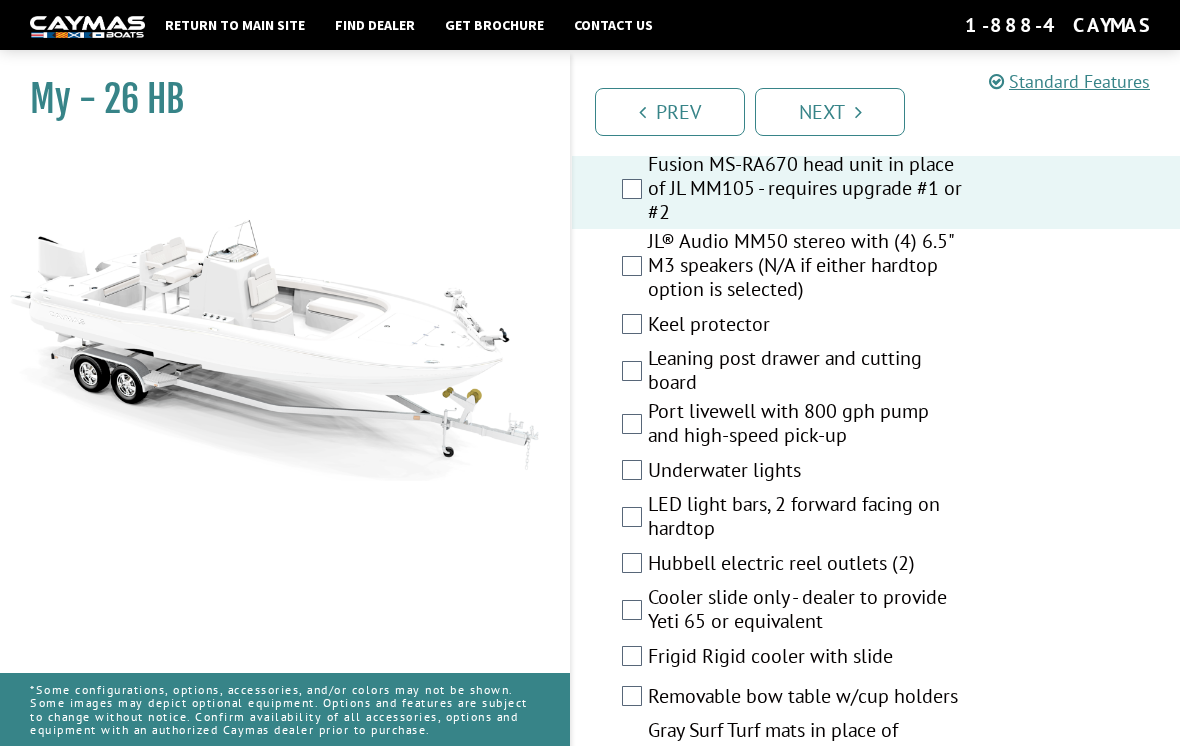 click on "Underwater lights" at bounding box center (806, 472) 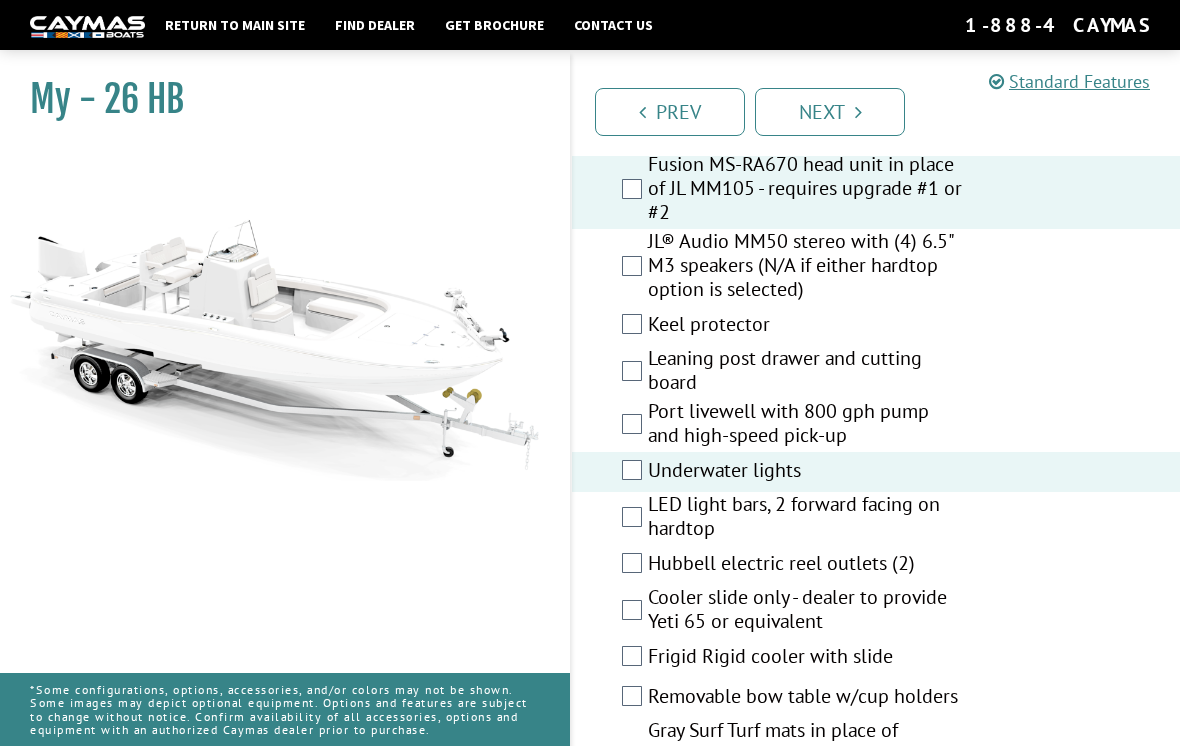click on "LED light bars, 2 forward facing on hardtop" at bounding box center (806, 518) 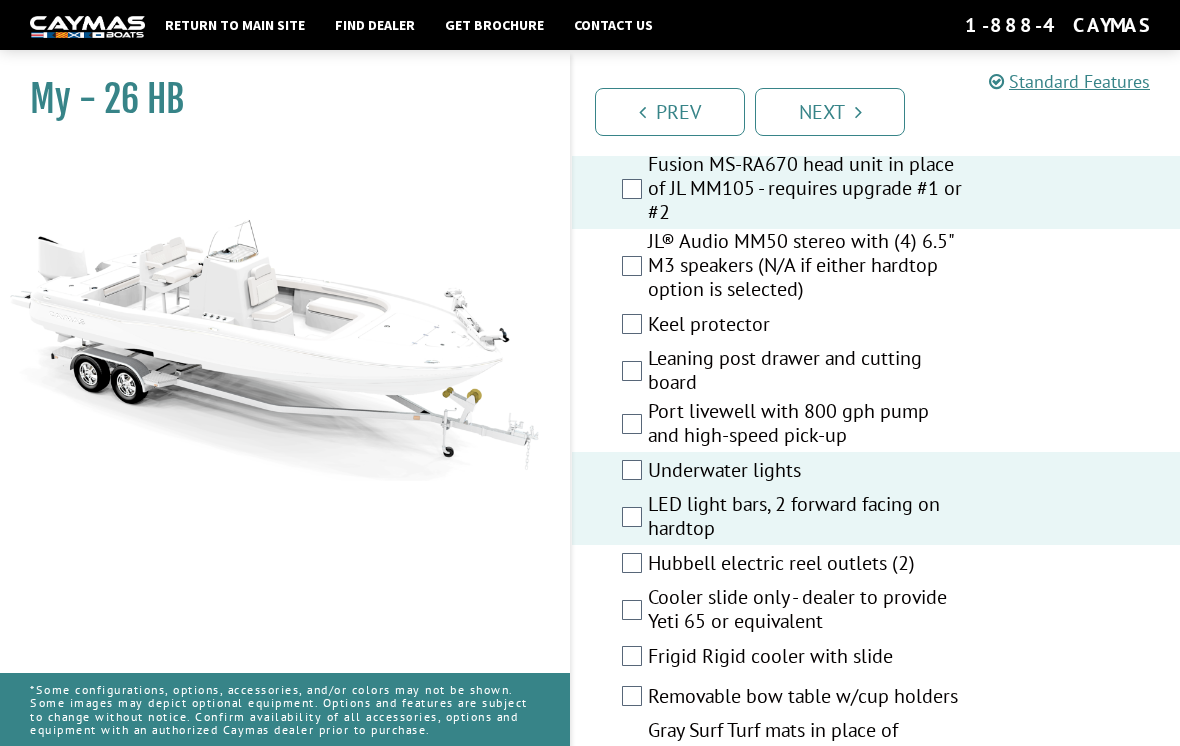 click on "Port livewell with 800 gph pump and high-speed pick-up" at bounding box center [806, 425] 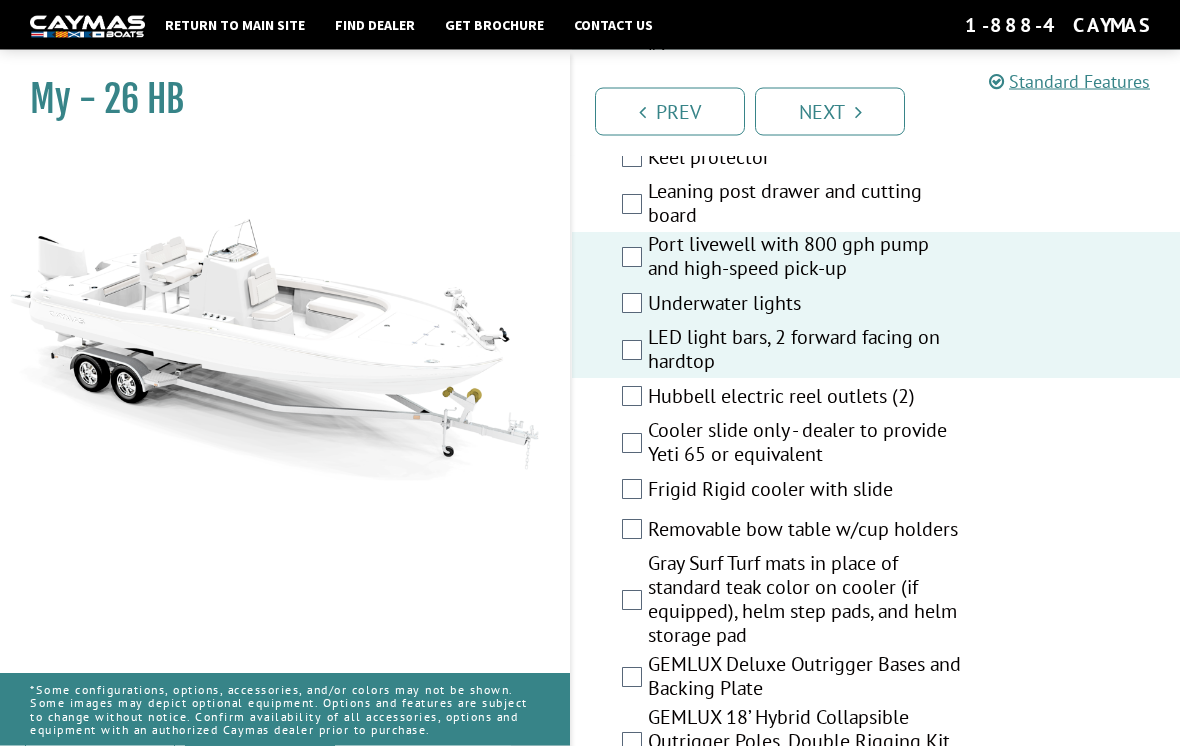 scroll, scrollTop: 3340, scrollLeft: 0, axis: vertical 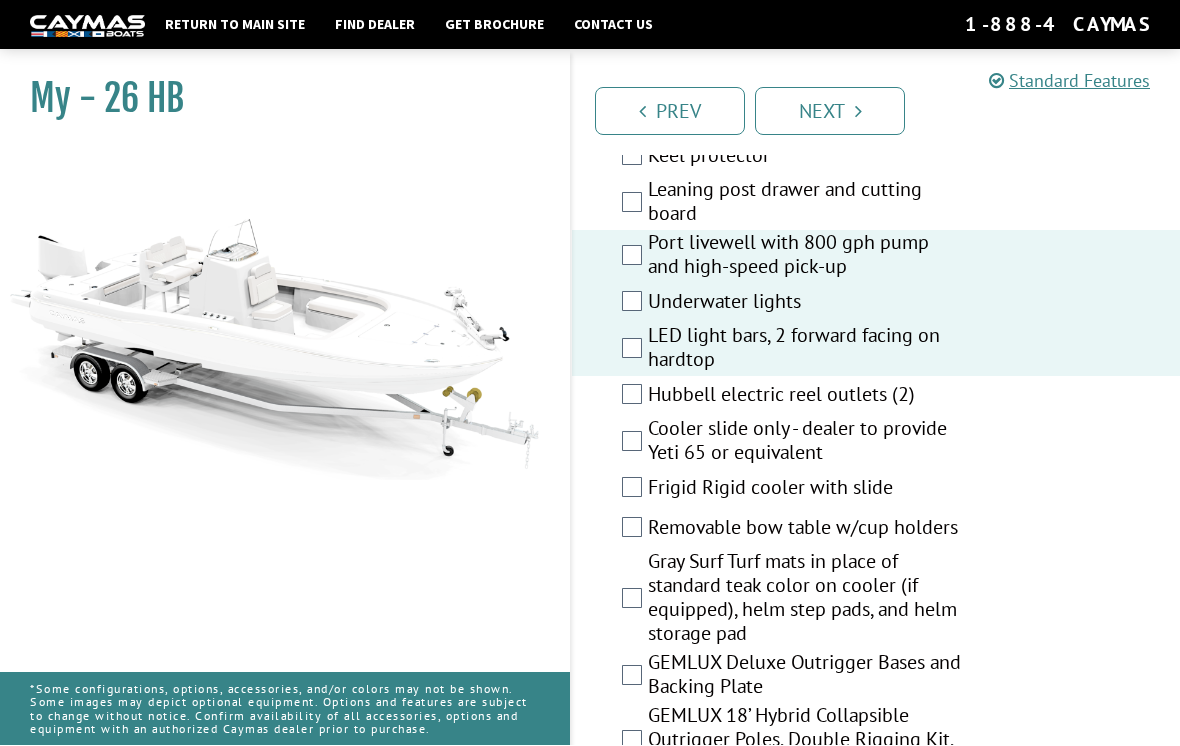 click on "Cooler slide only - dealer to provide Yeti 65 or equivalent" at bounding box center [806, 443] 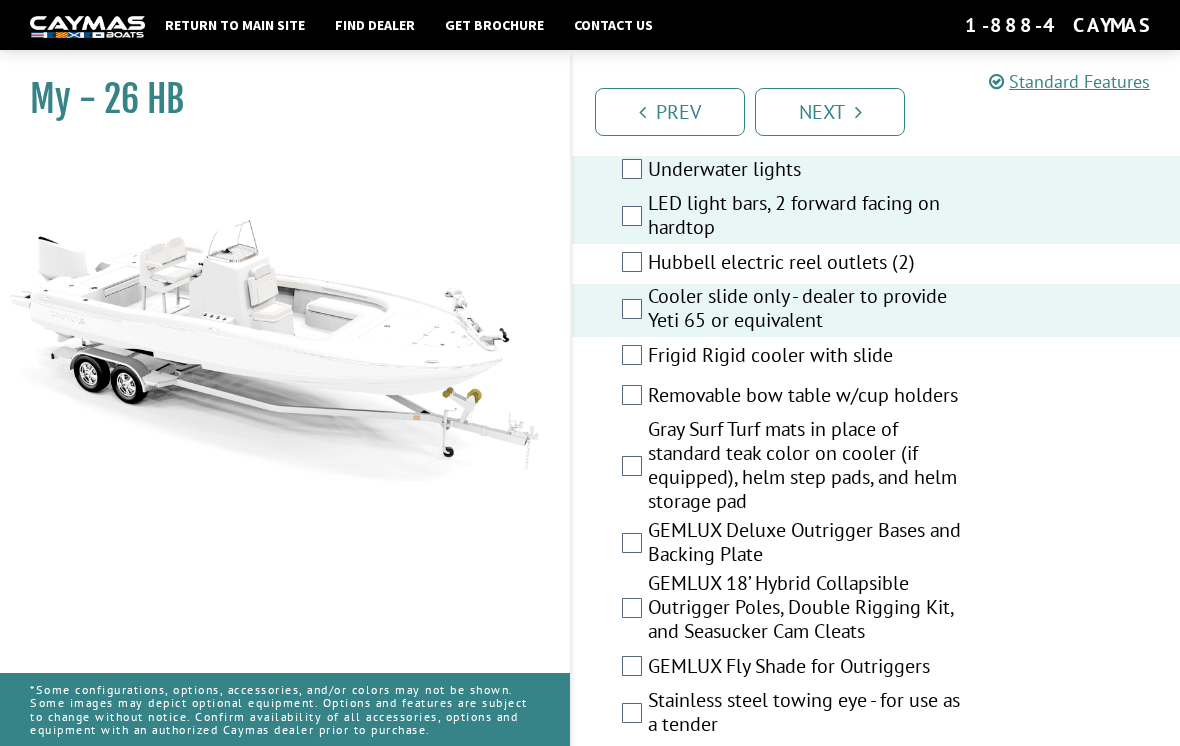 scroll, scrollTop: 3477, scrollLeft: 0, axis: vertical 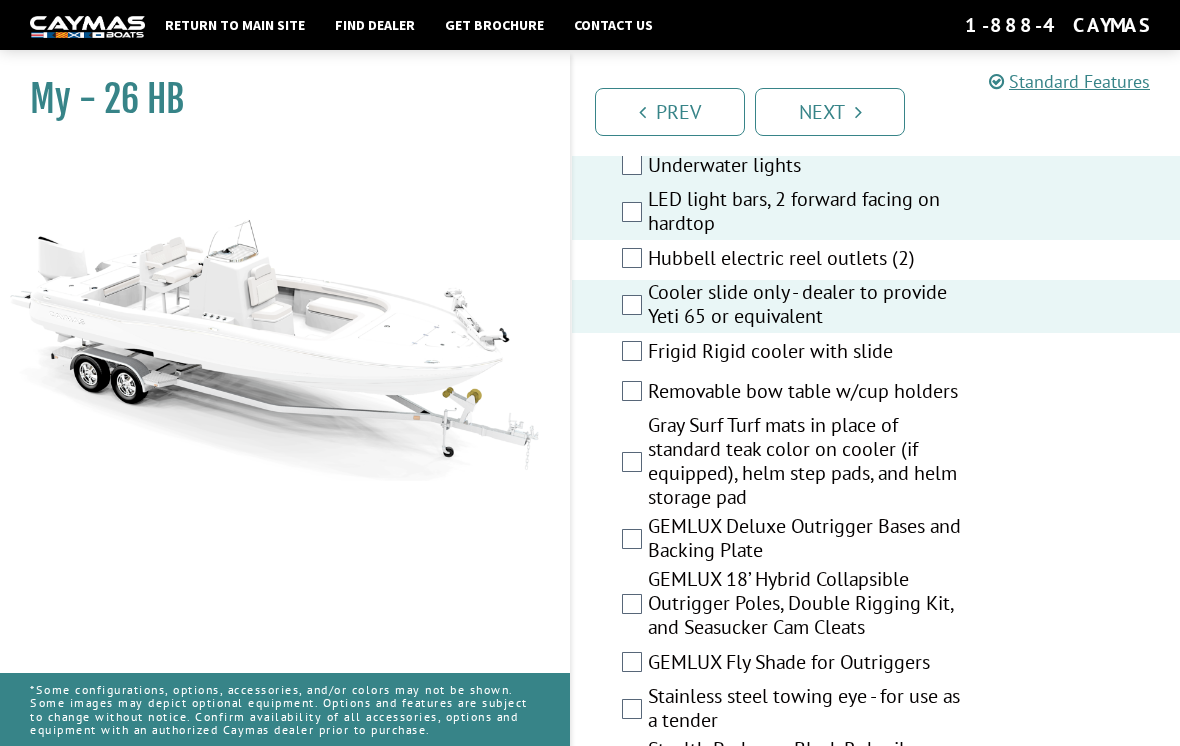 click on "Frigid Rigid cooler with slide" at bounding box center [806, 353] 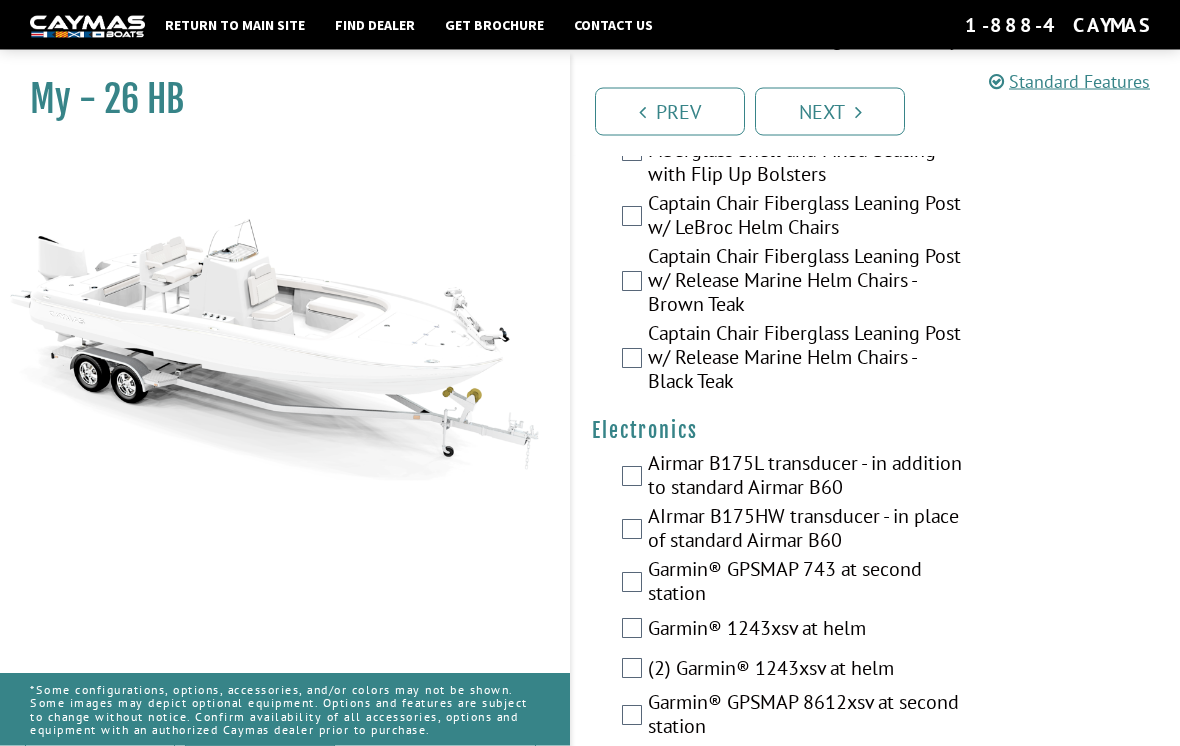 scroll, scrollTop: 5695, scrollLeft: 0, axis: vertical 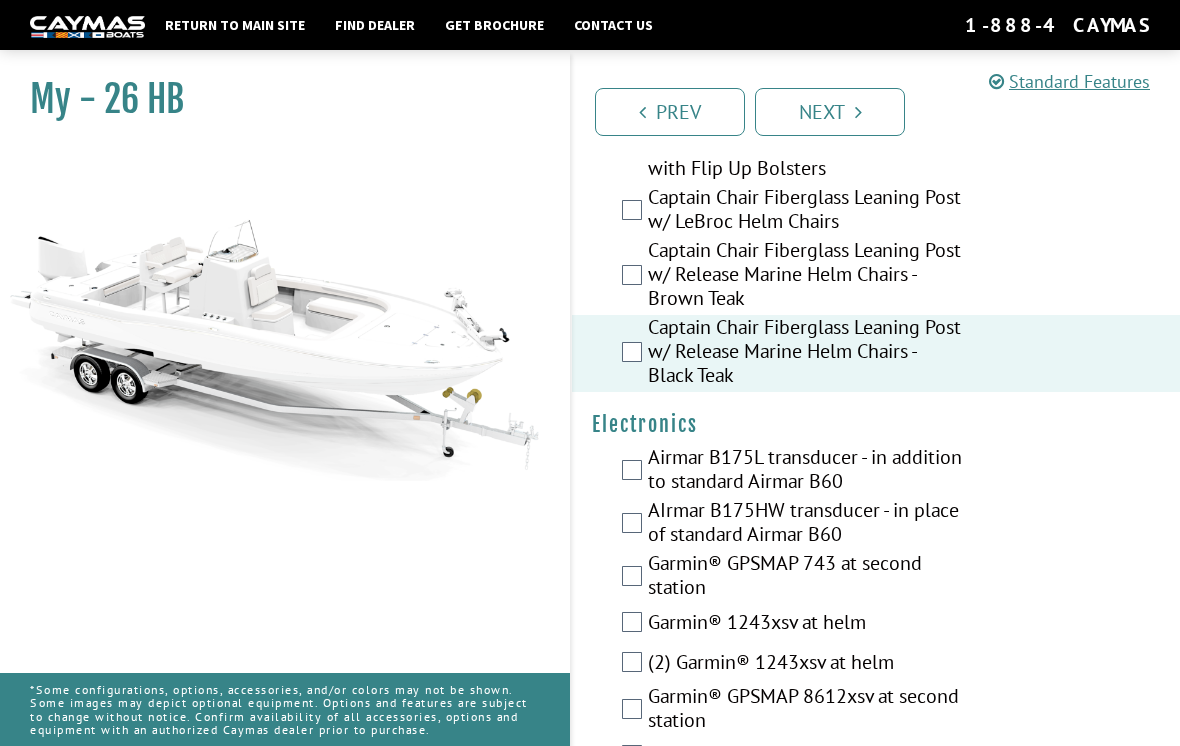click on "Captain Chair Fiberglass Leaning Post w/ Release Marine Helm Chairs - Brown Teak" at bounding box center (806, 276) 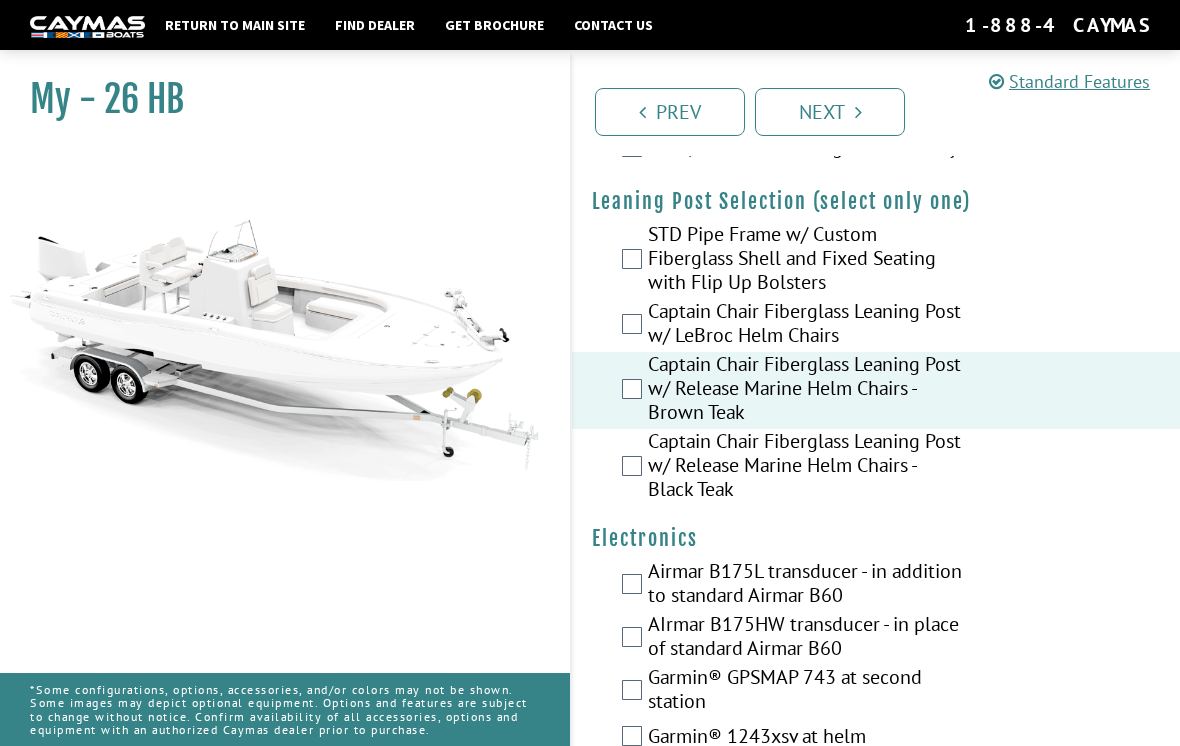 scroll, scrollTop: 5579, scrollLeft: 0, axis: vertical 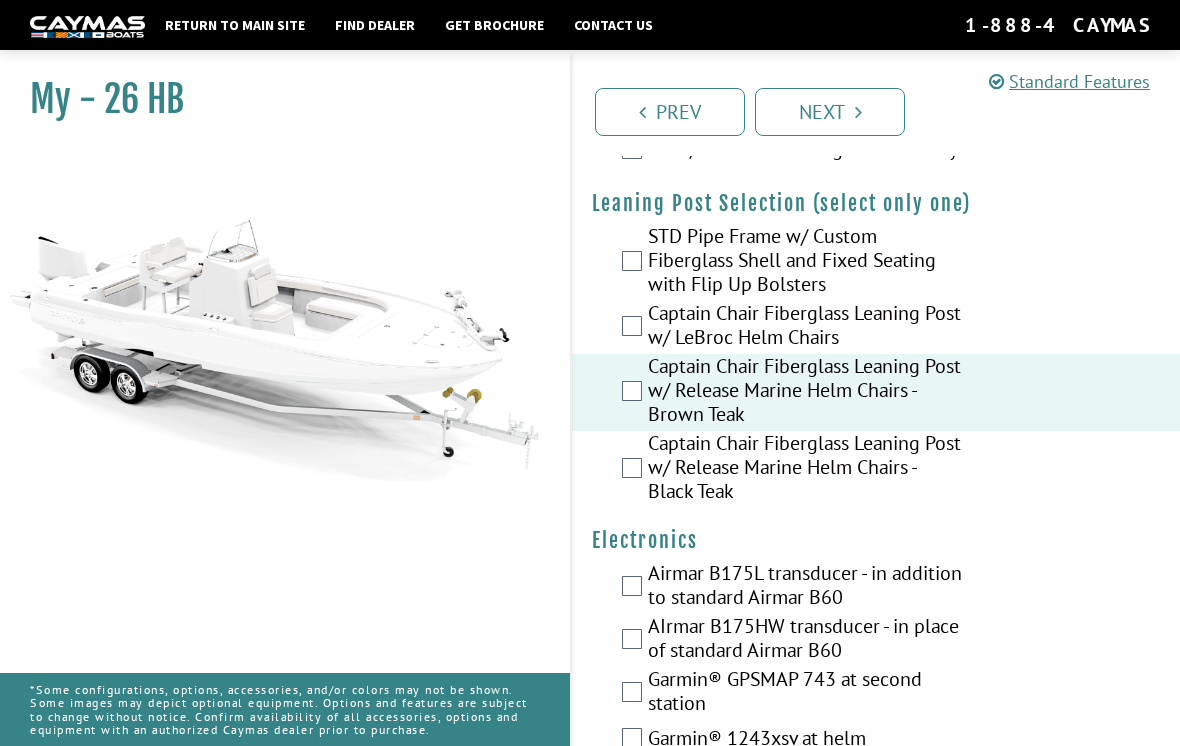 click on "STD Pipe Frame w/ Custom Fiberglass Shell and Fixed Seating with Flip Up Bolsters" at bounding box center [806, 262] 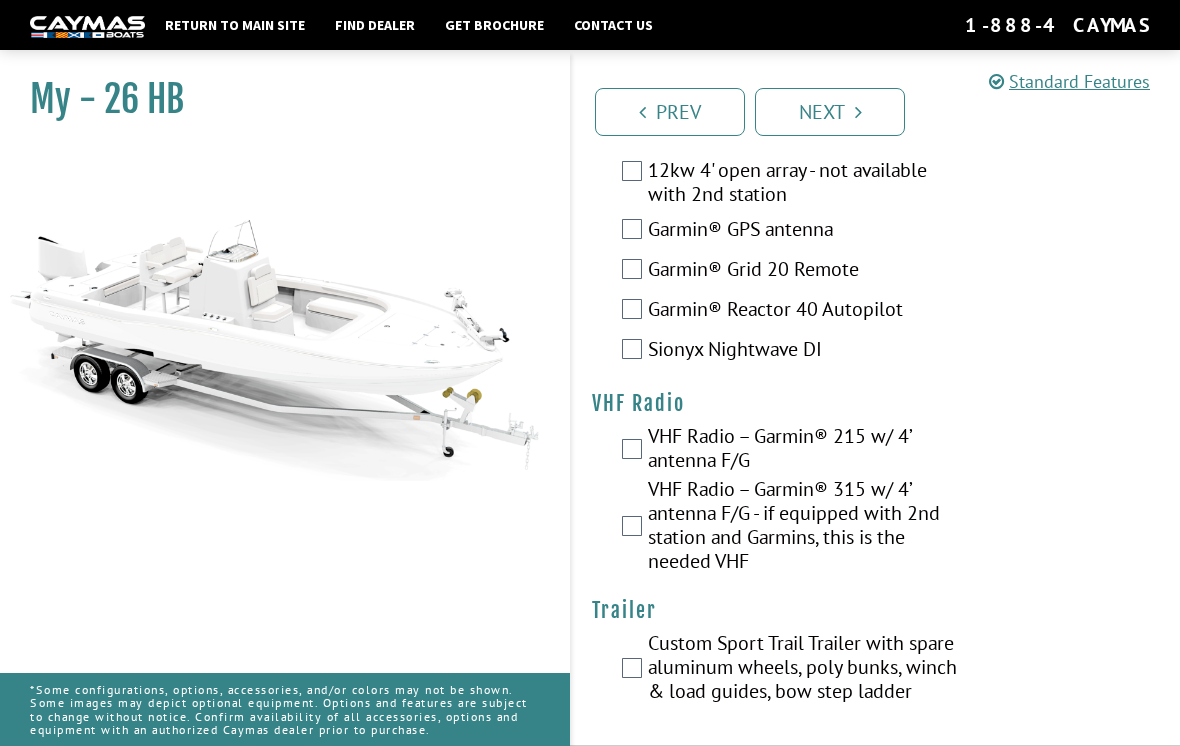 scroll, scrollTop: 6849, scrollLeft: 0, axis: vertical 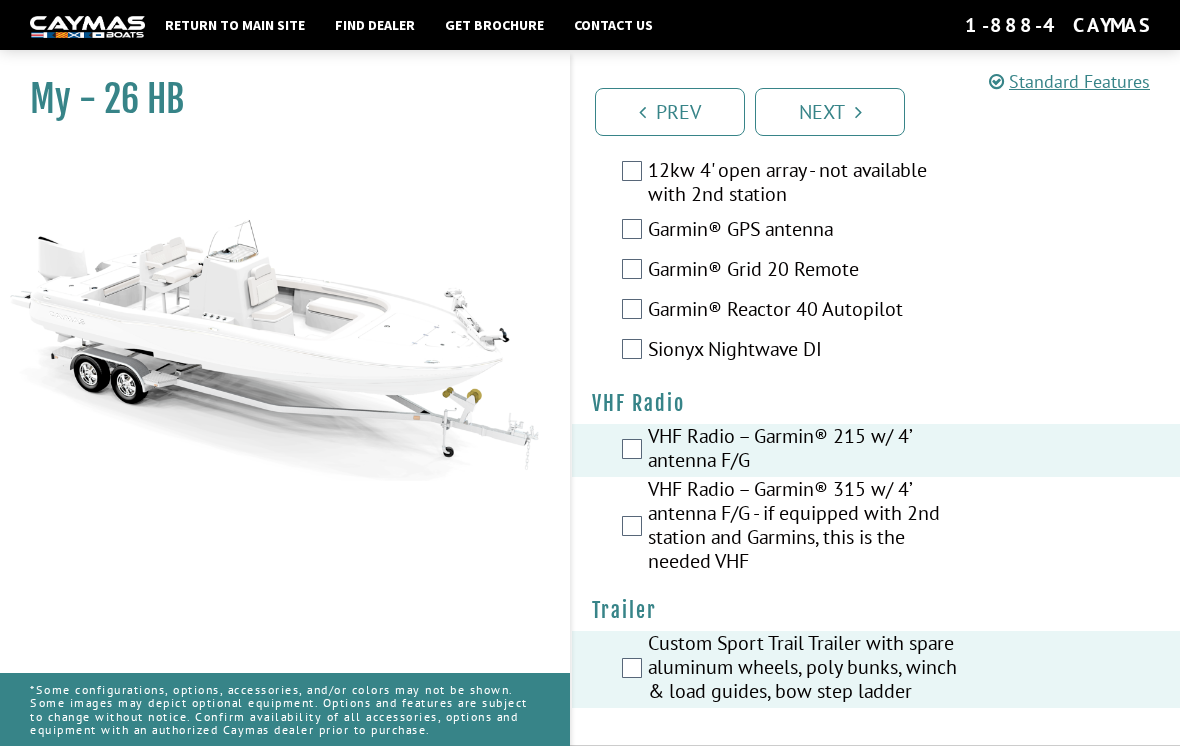 click at bounding box center (858, 112) 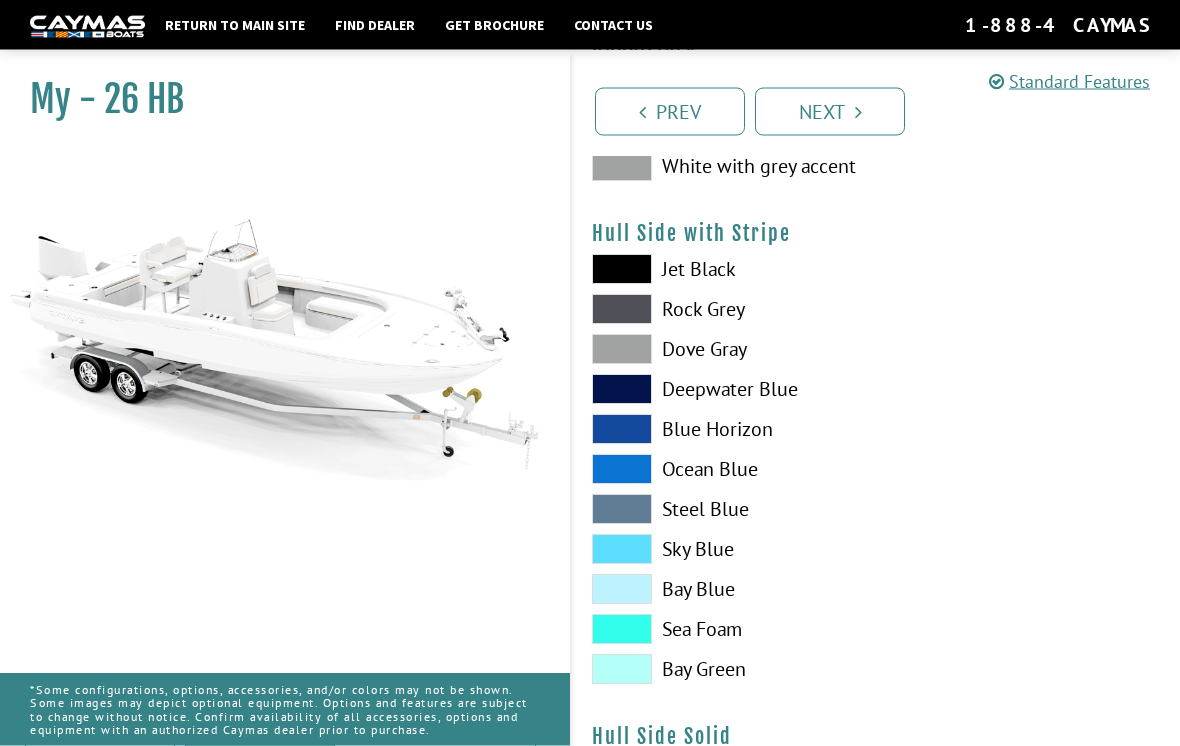 scroll, scrollTop: 0, scrollLeft: 0, axis: both 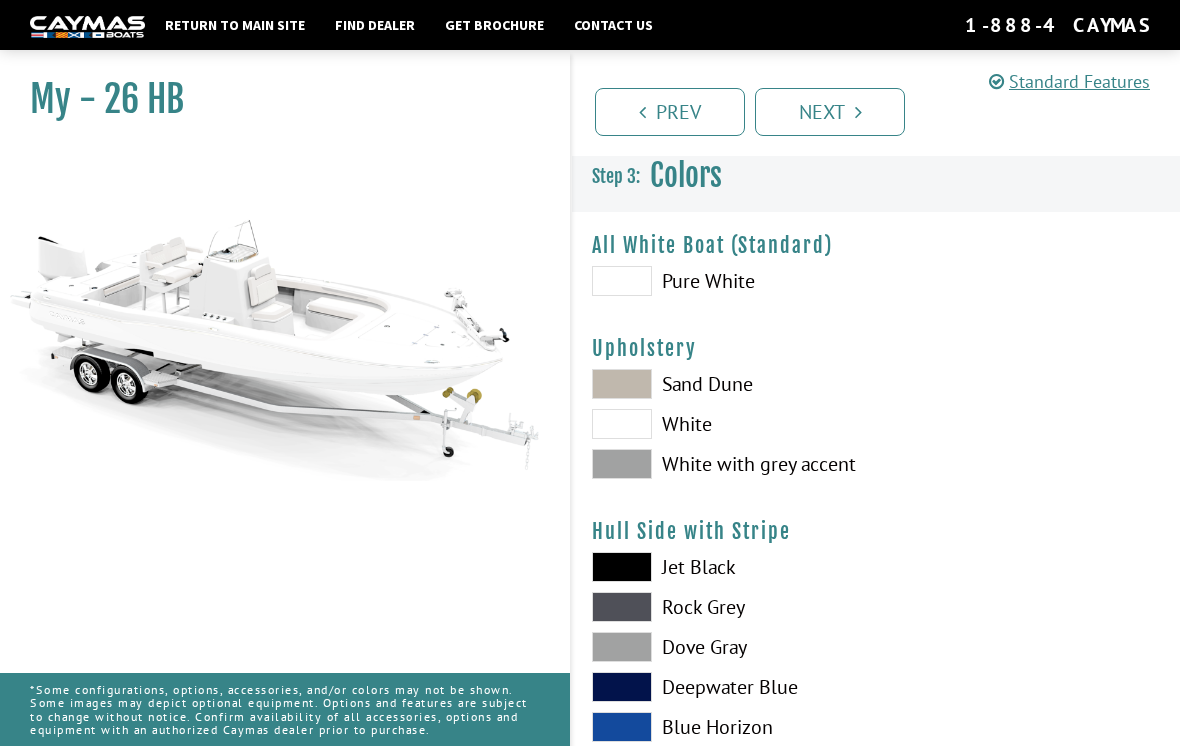 click at bounding box center [622, 281] 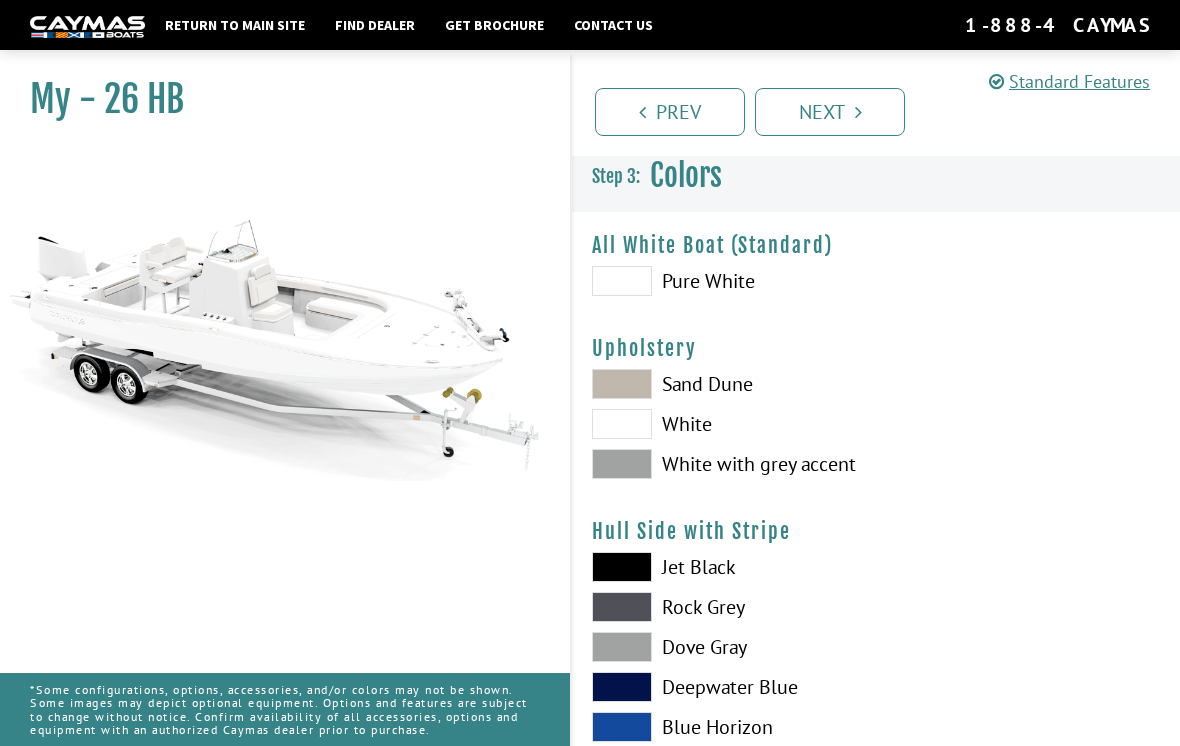 click at bounding box center [622, 424] 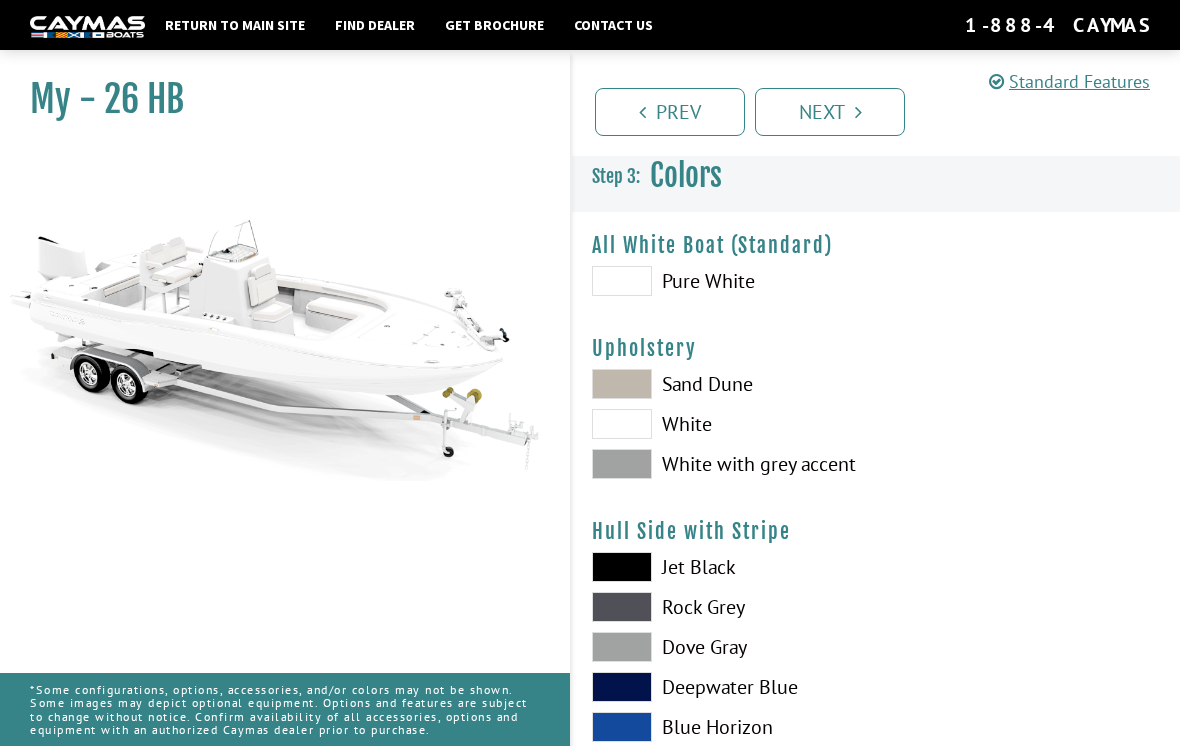 click on "Sand Dune" at bounding box center (724, 384) 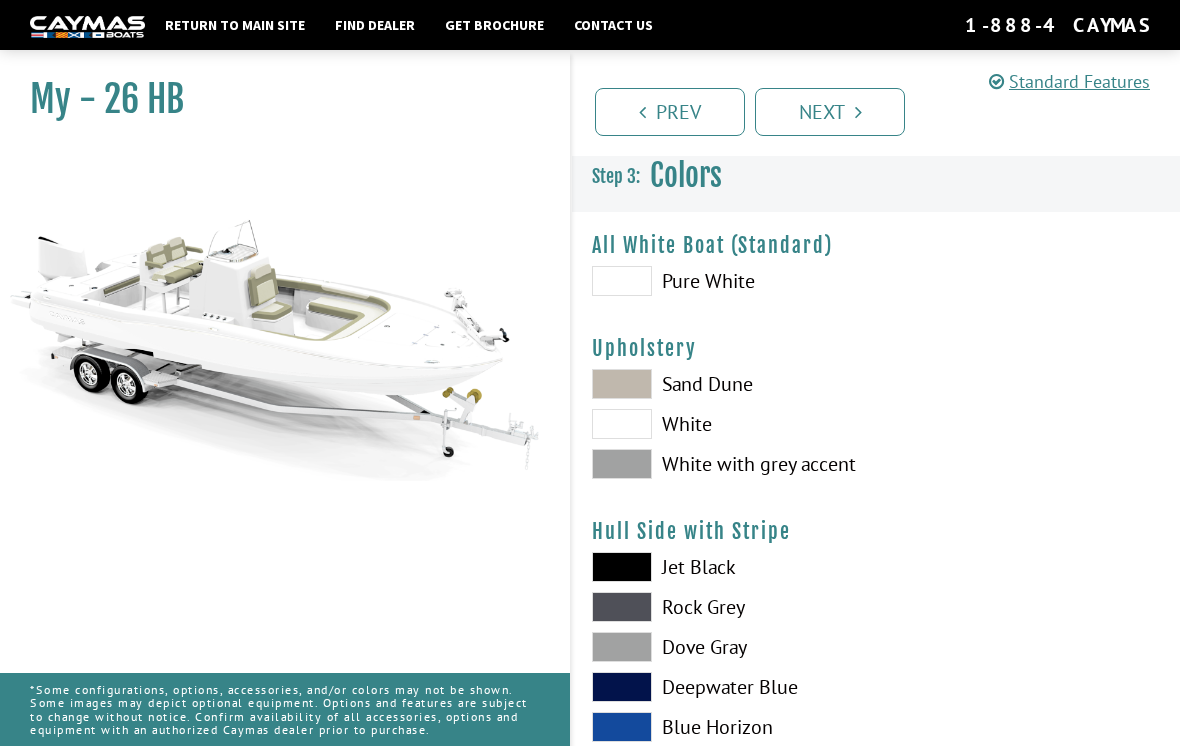 click at bounding box center [622, 424] 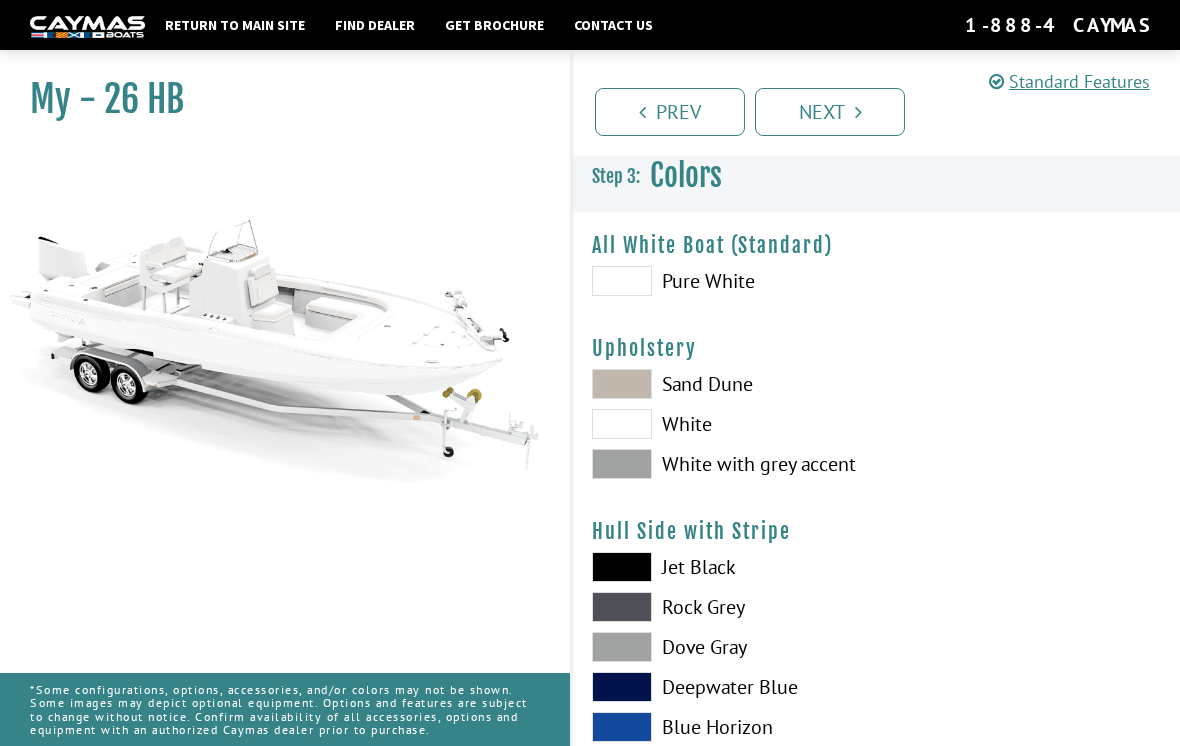 click at bounding box center [622, 567] 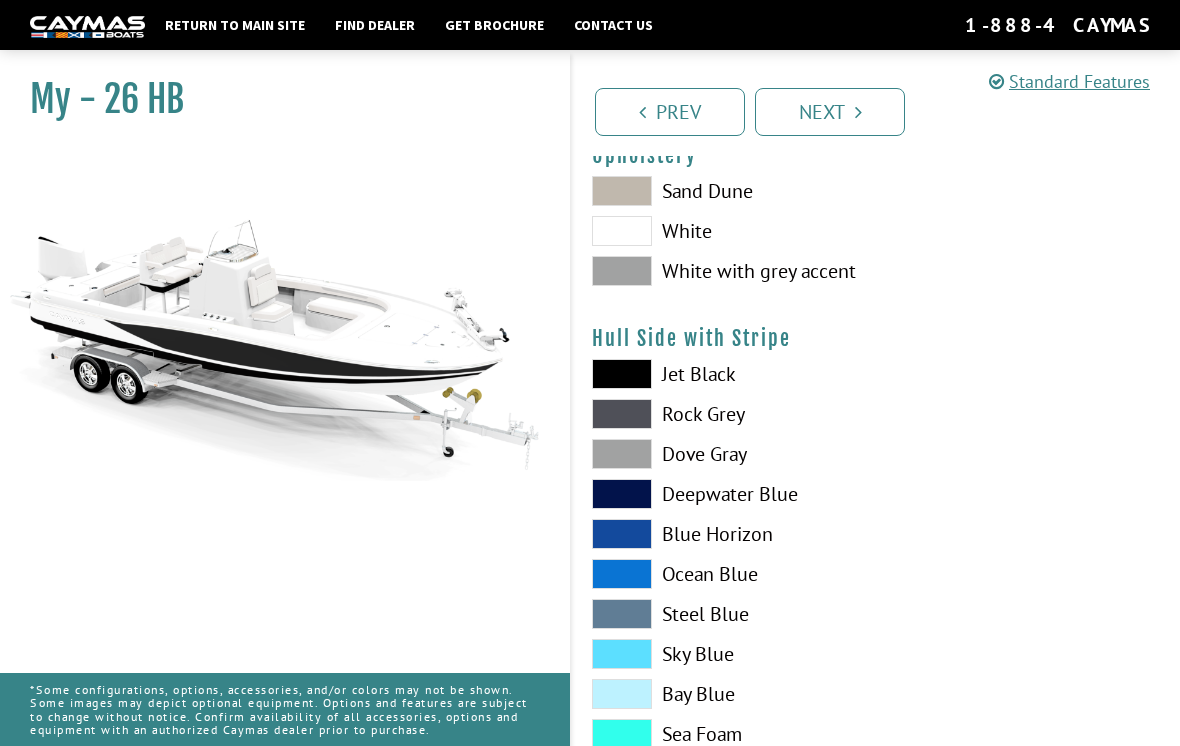 scroll, scrollTop: 212, scrollLeft: 0, axis: vertical 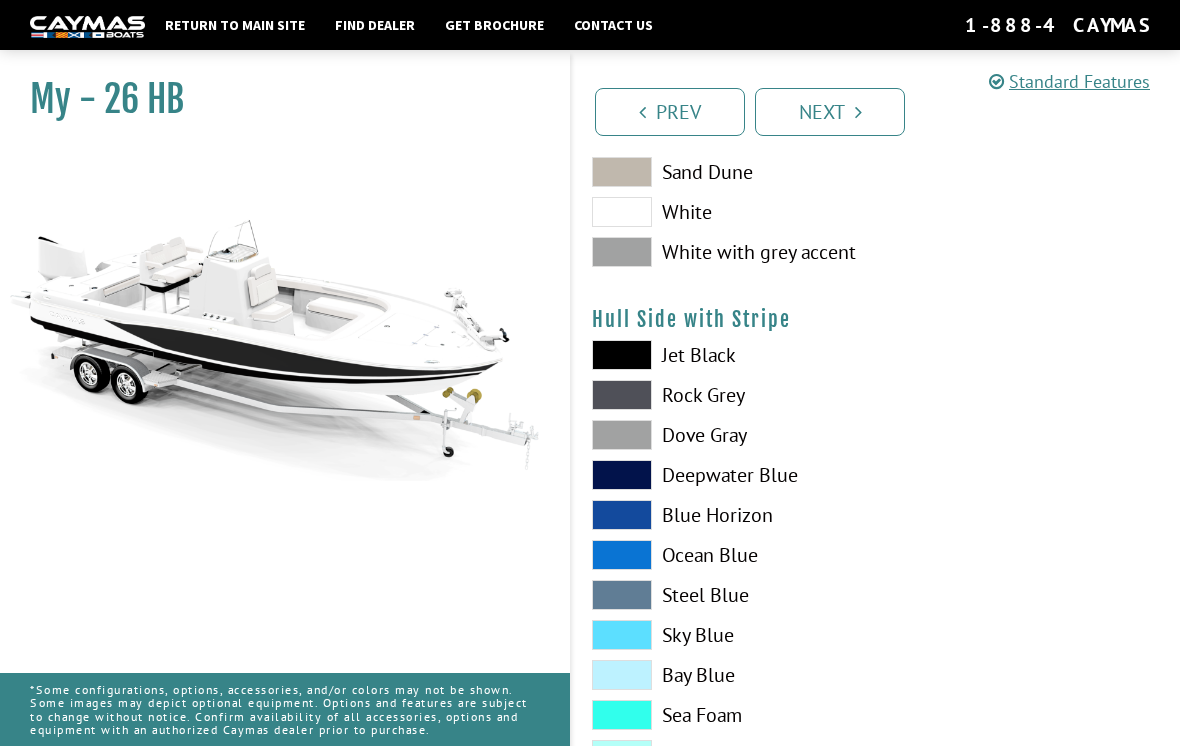 click at bounding box center [622, 715] 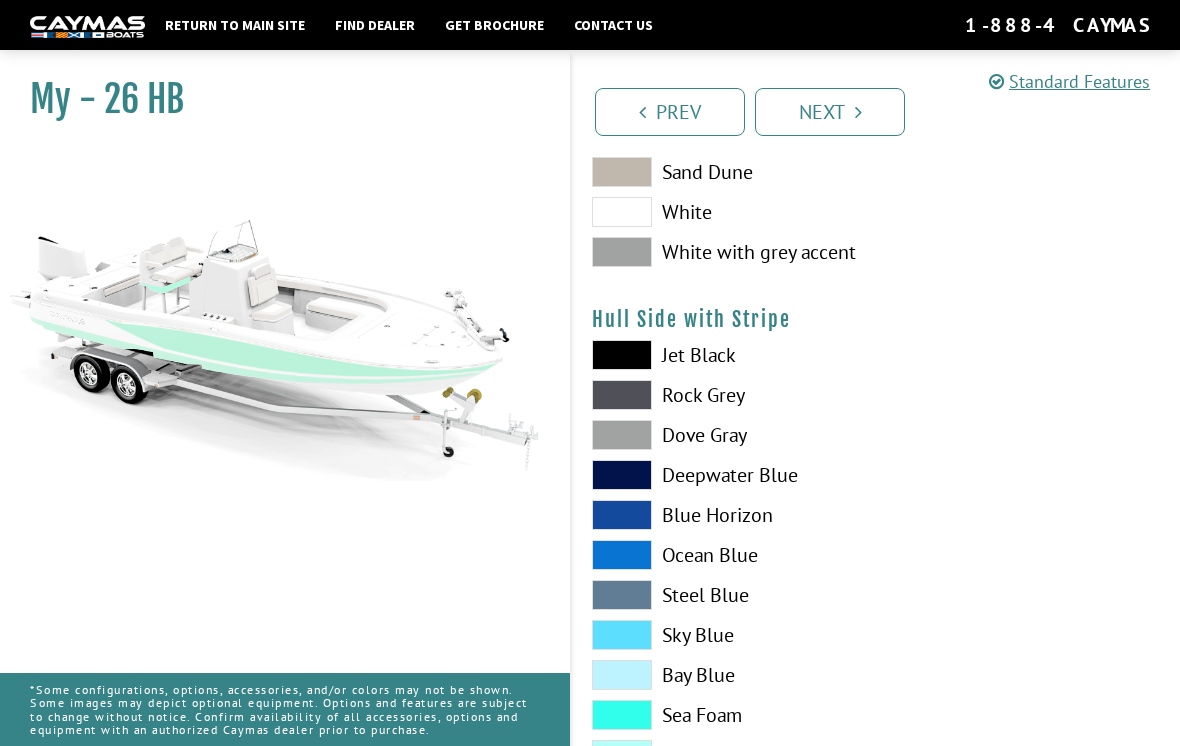 click at bounding box center (622, 675) 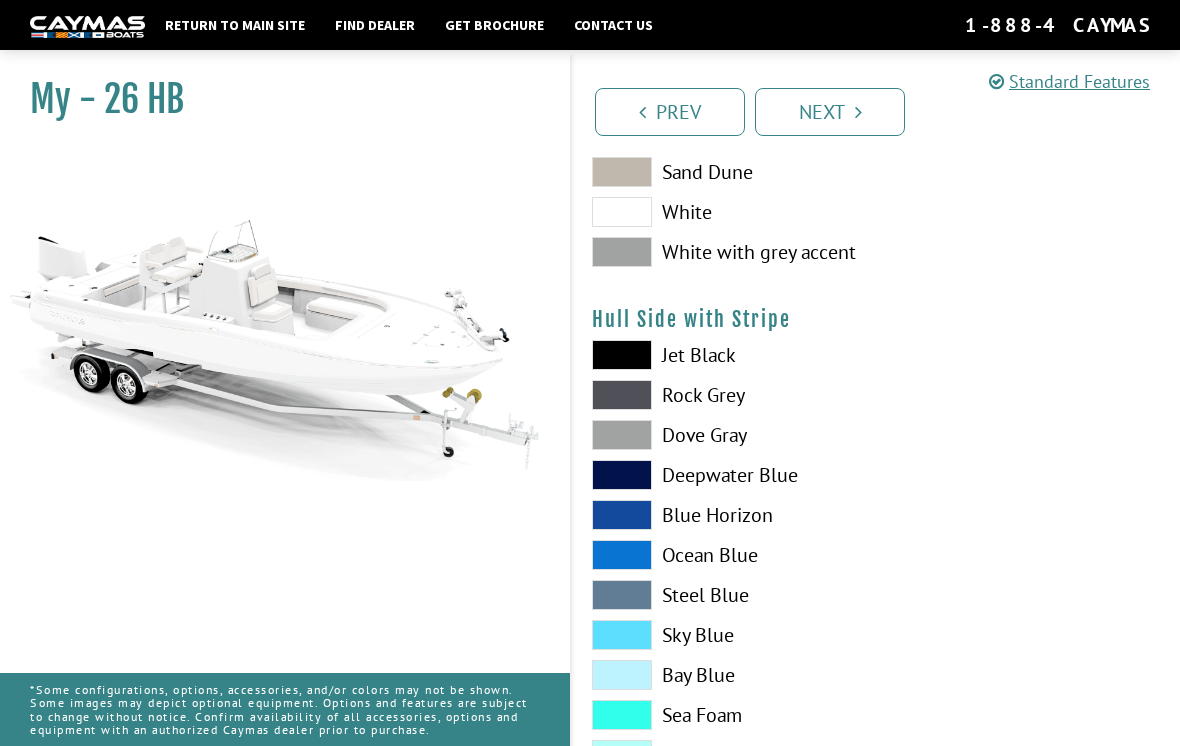 click at bounding box center [622, 675] 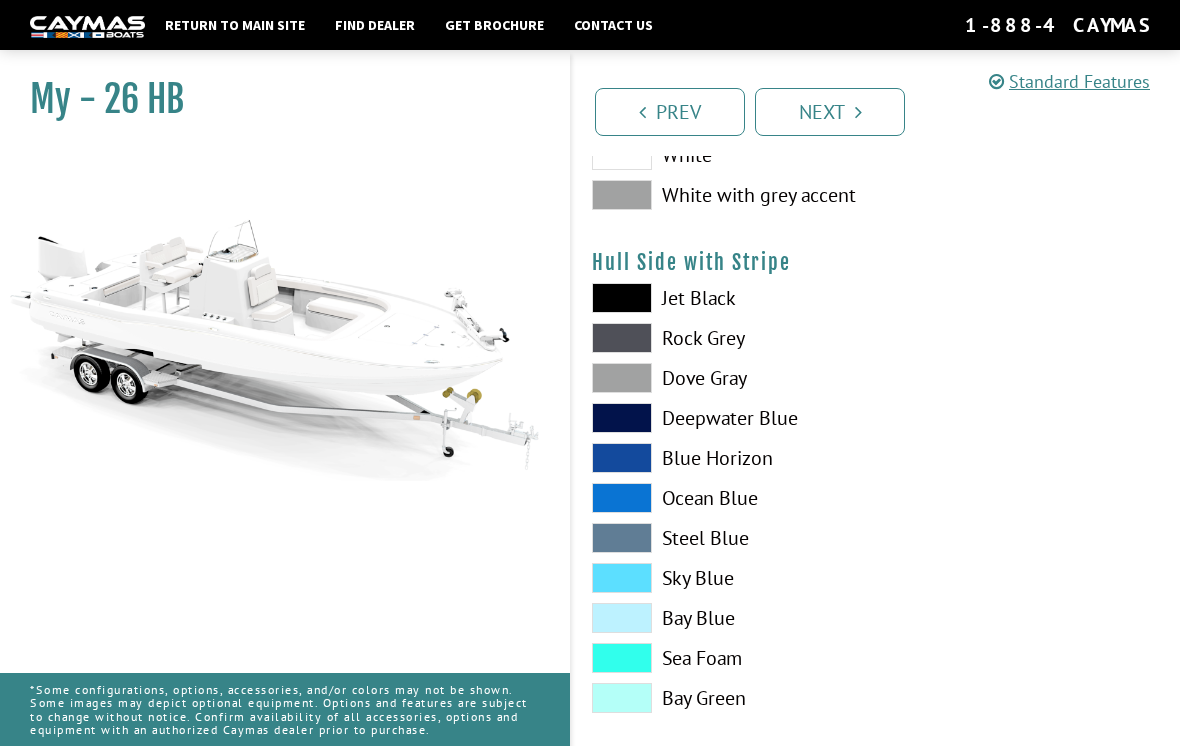 scroll, scrollTop: 272, scrollLeft: 0, axis: vertical 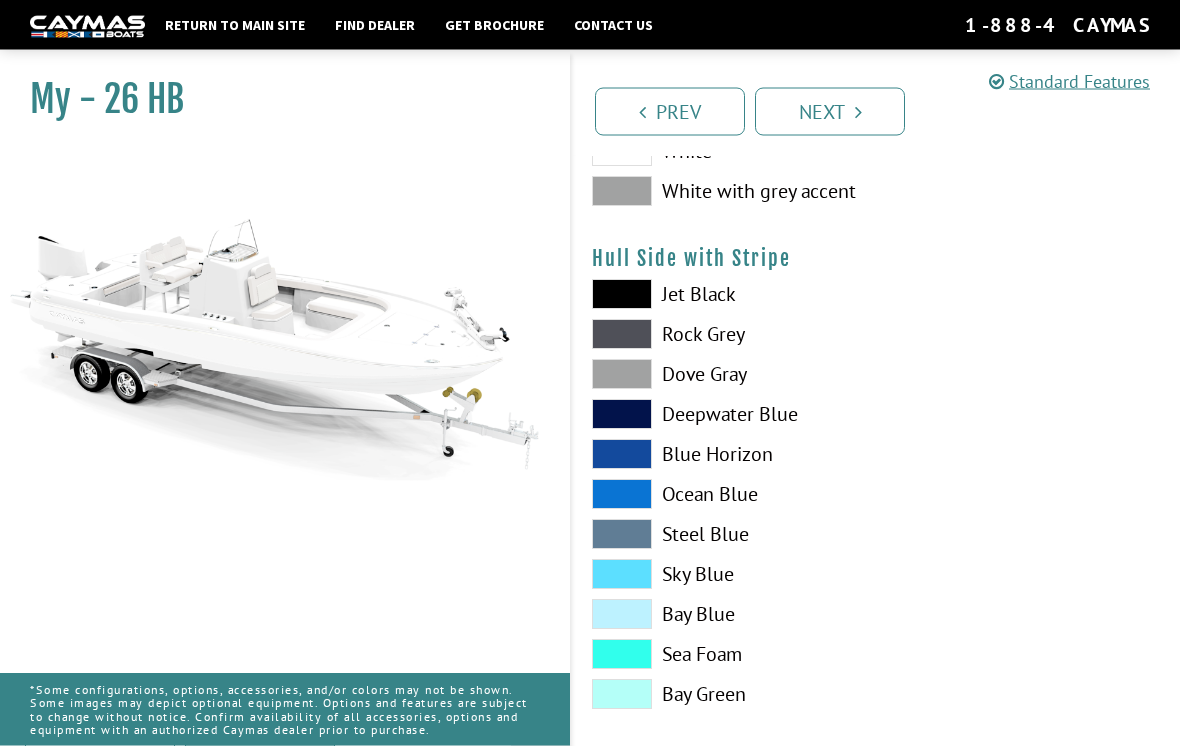 click at bounding box center (622, 615) 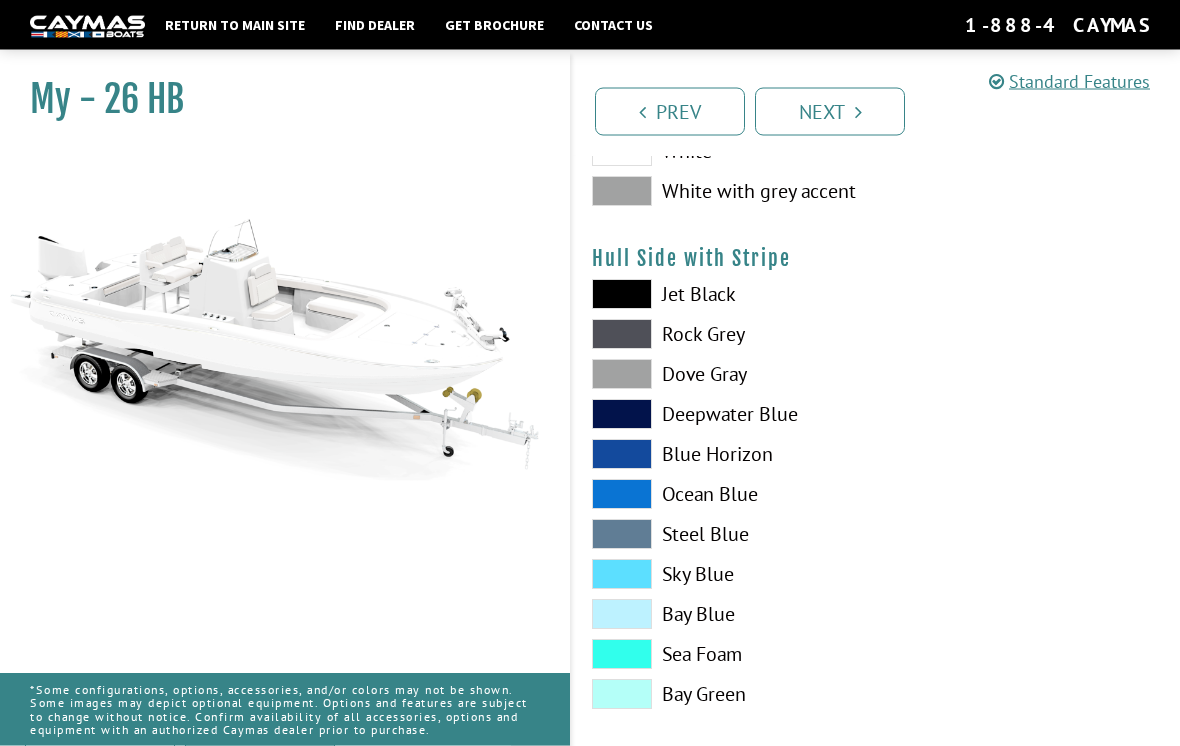 scroll, scrollTop: 273, scrollLeft: 0, axis: vertical 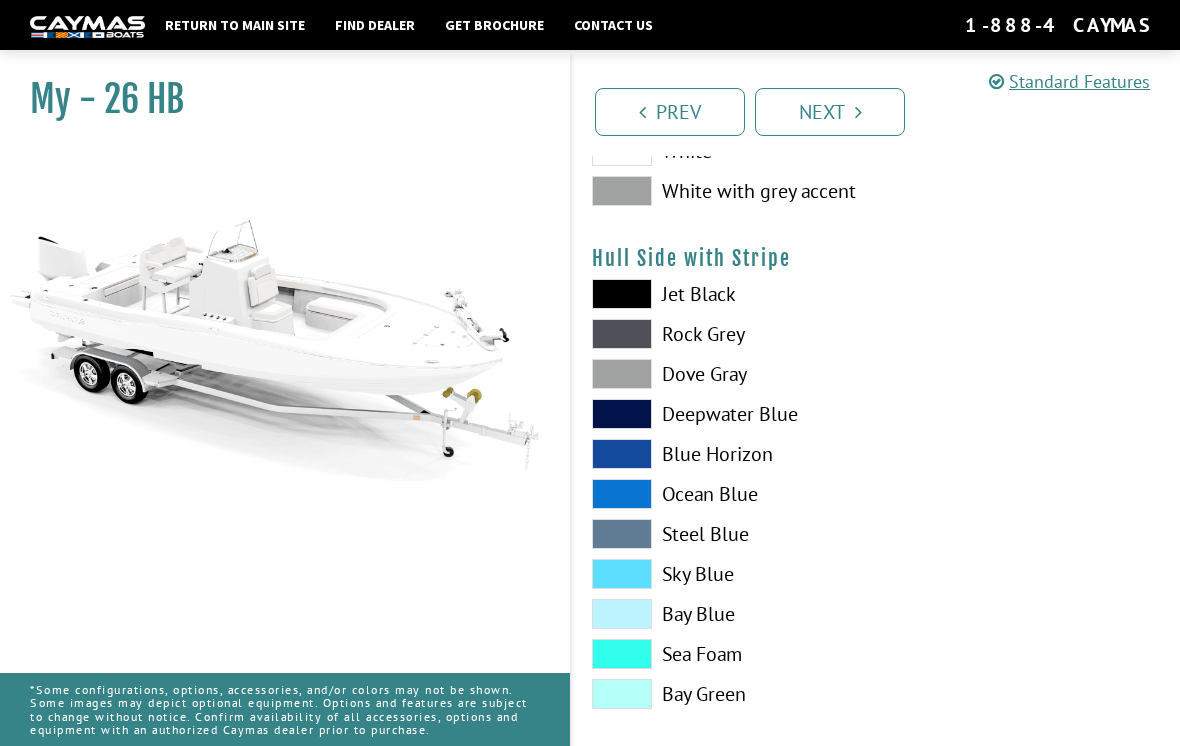 click at bounding box center (622, 614) 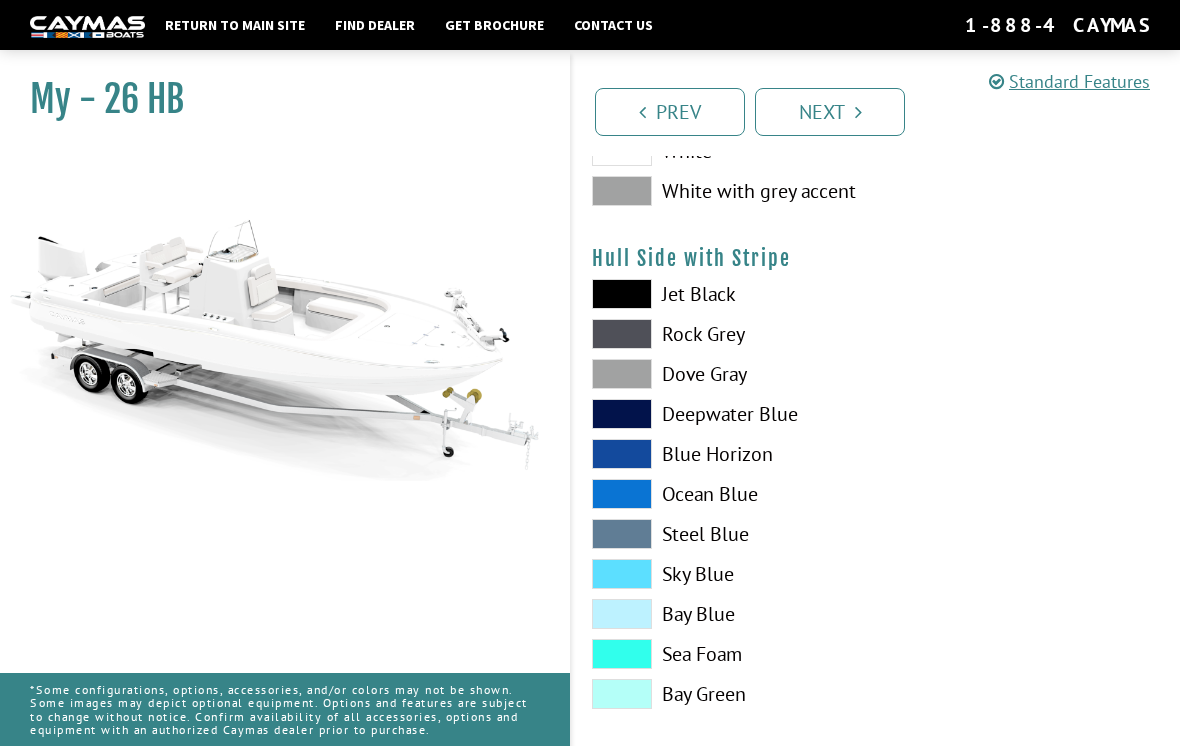 click at bounding box center [622, 614] 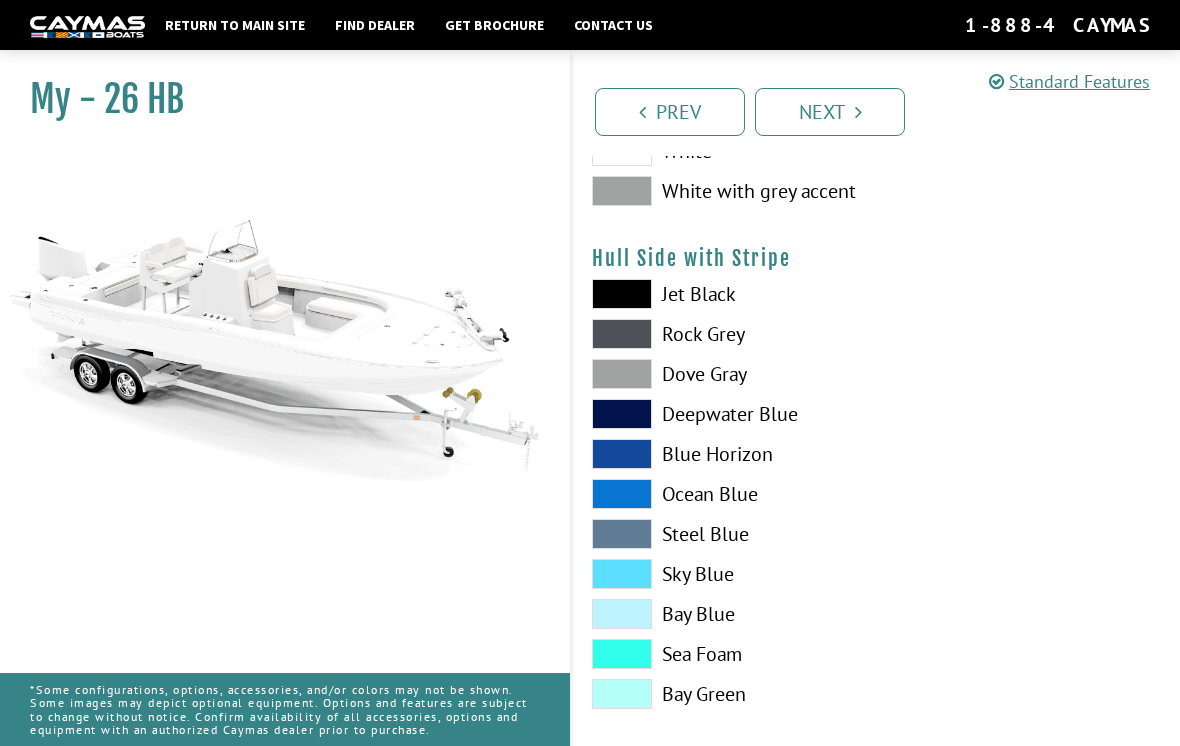 click on "Sky Blue" at bounding box center (724, 574) 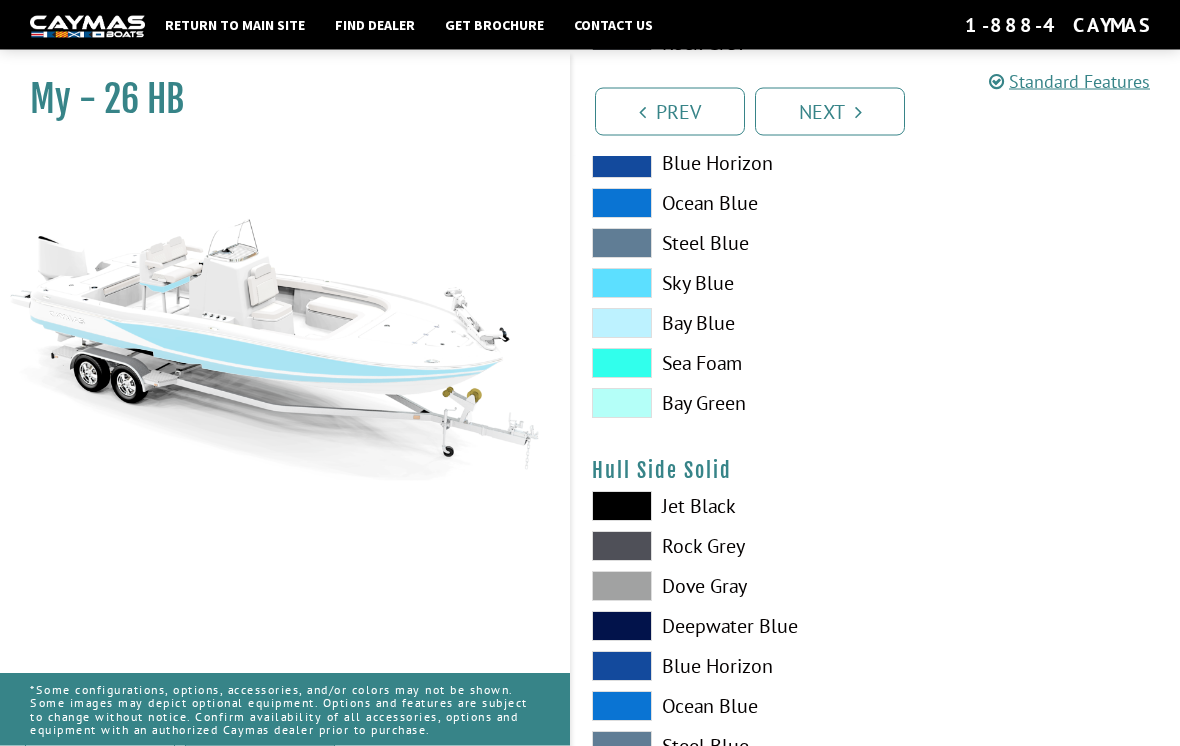 click at bounding box center (622, 404) 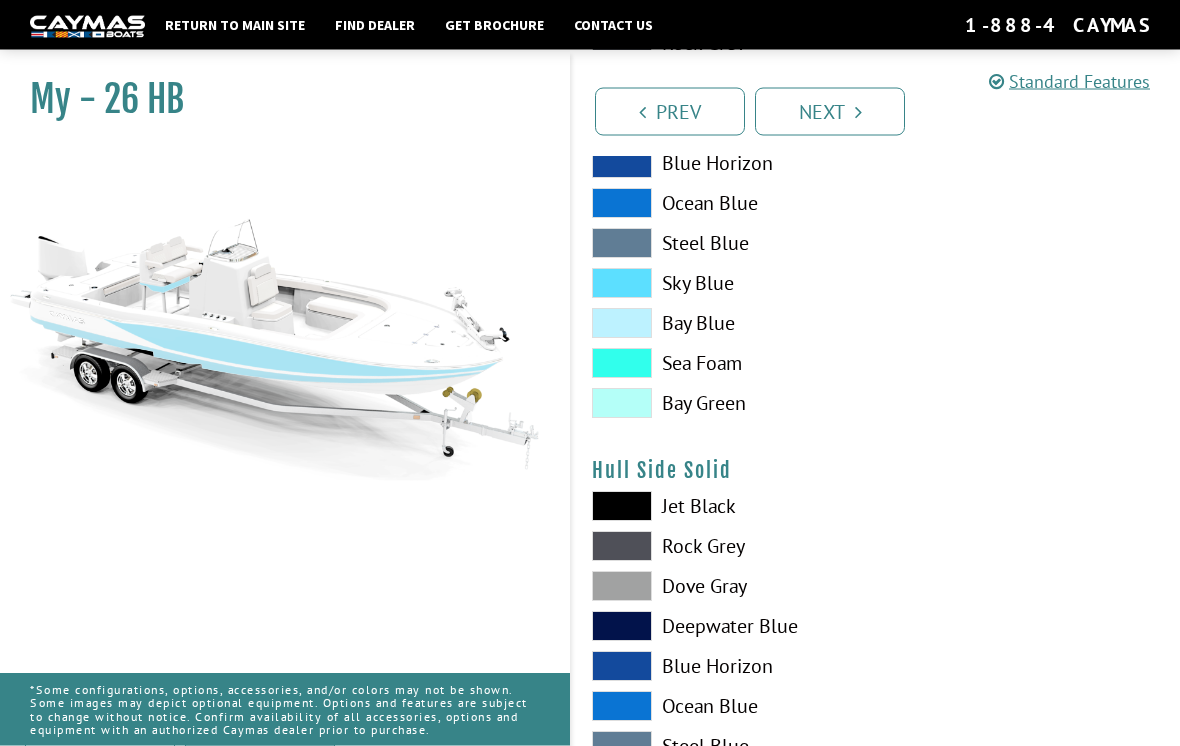 scroll, scrollTop: 564, scrollLeft: 0, axis: vertical 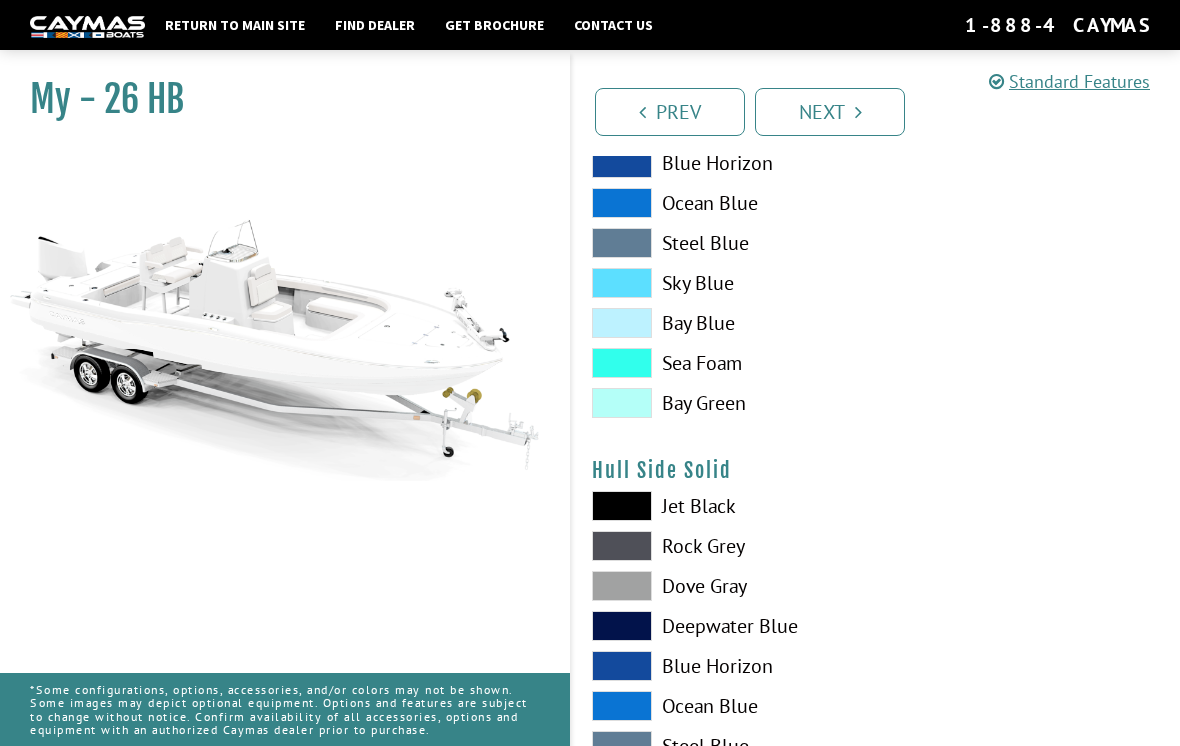 click at bounding box center [622, 283] 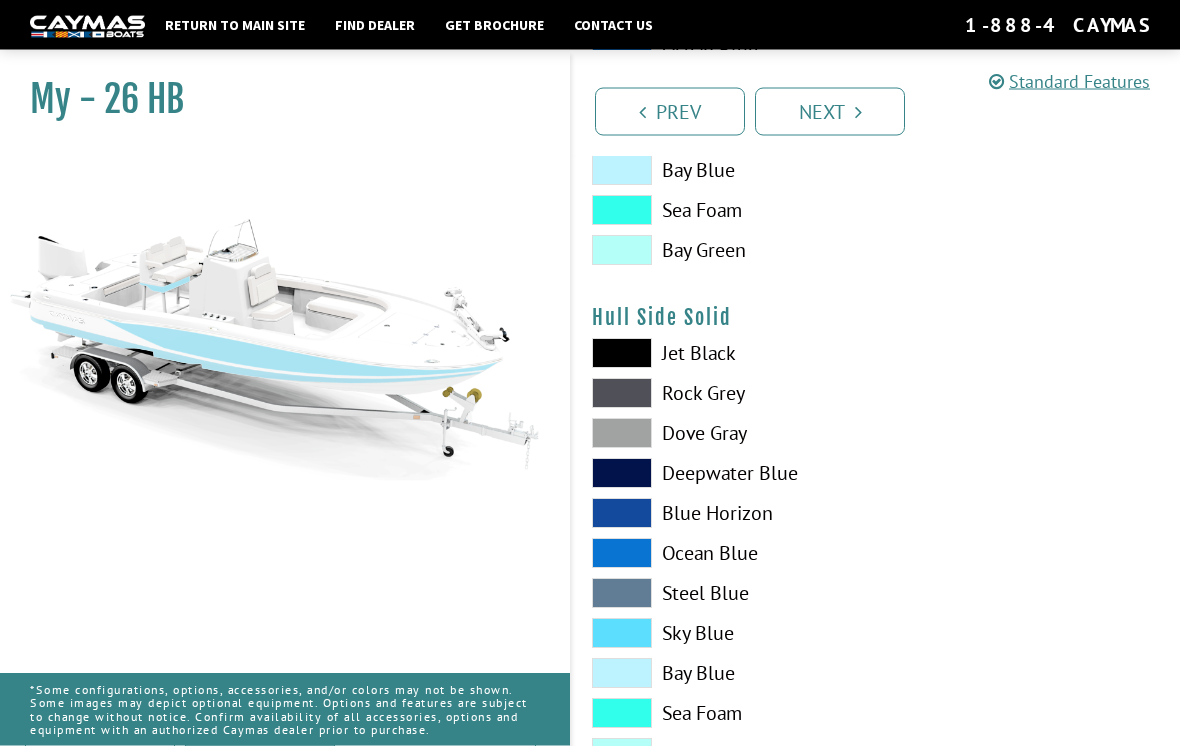 scroll, scrollTop: 718, scrollLeft: 0, axis: vertical 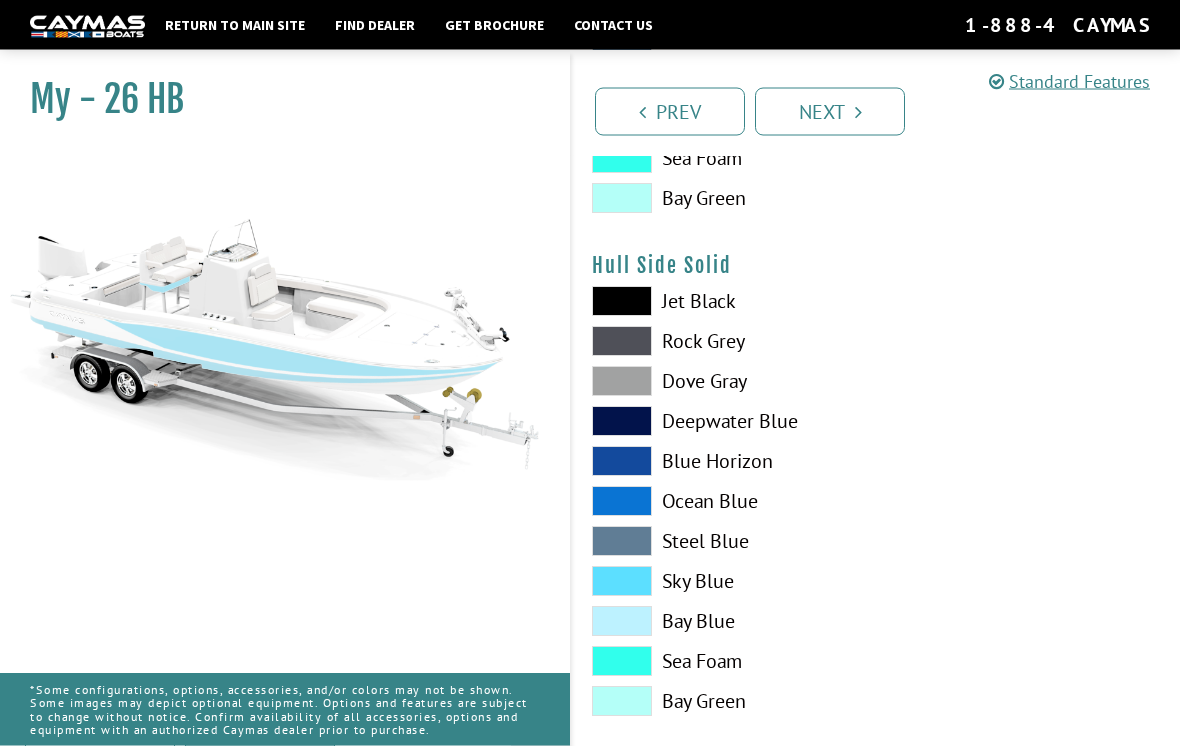click at bounding box center (622, 422) 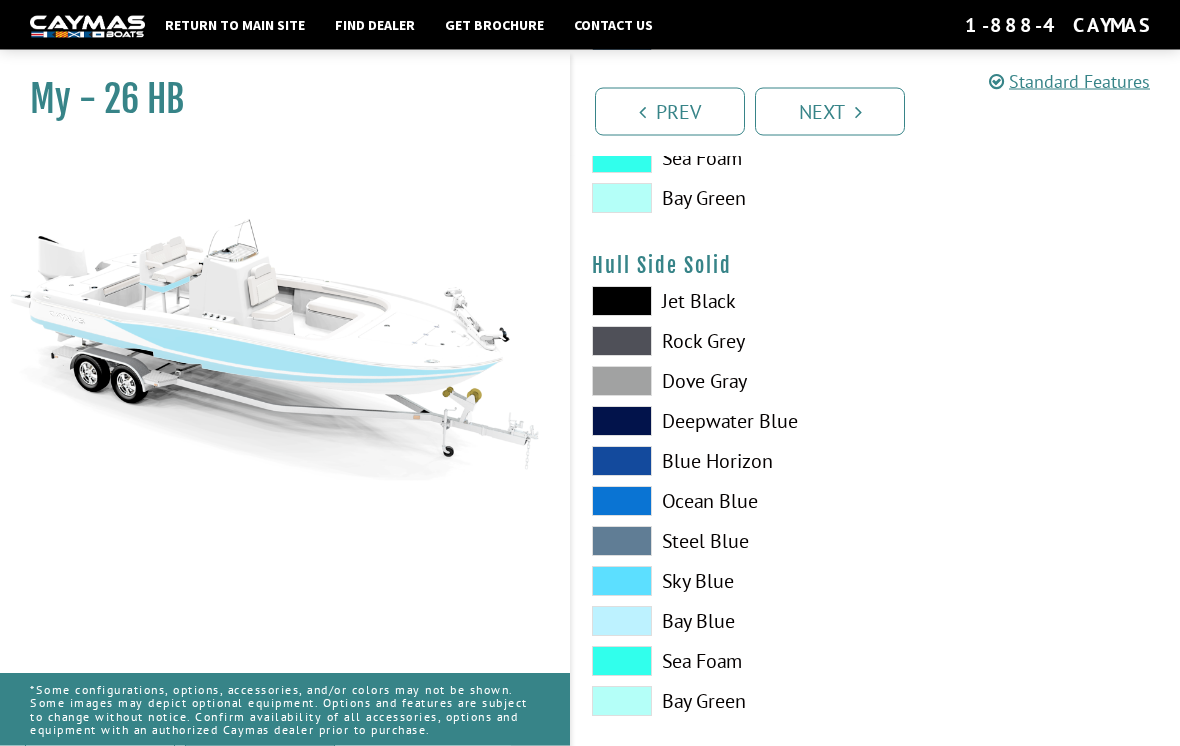 scroll, scrollTop: 769, scrollLeft: 0, axis: vertical 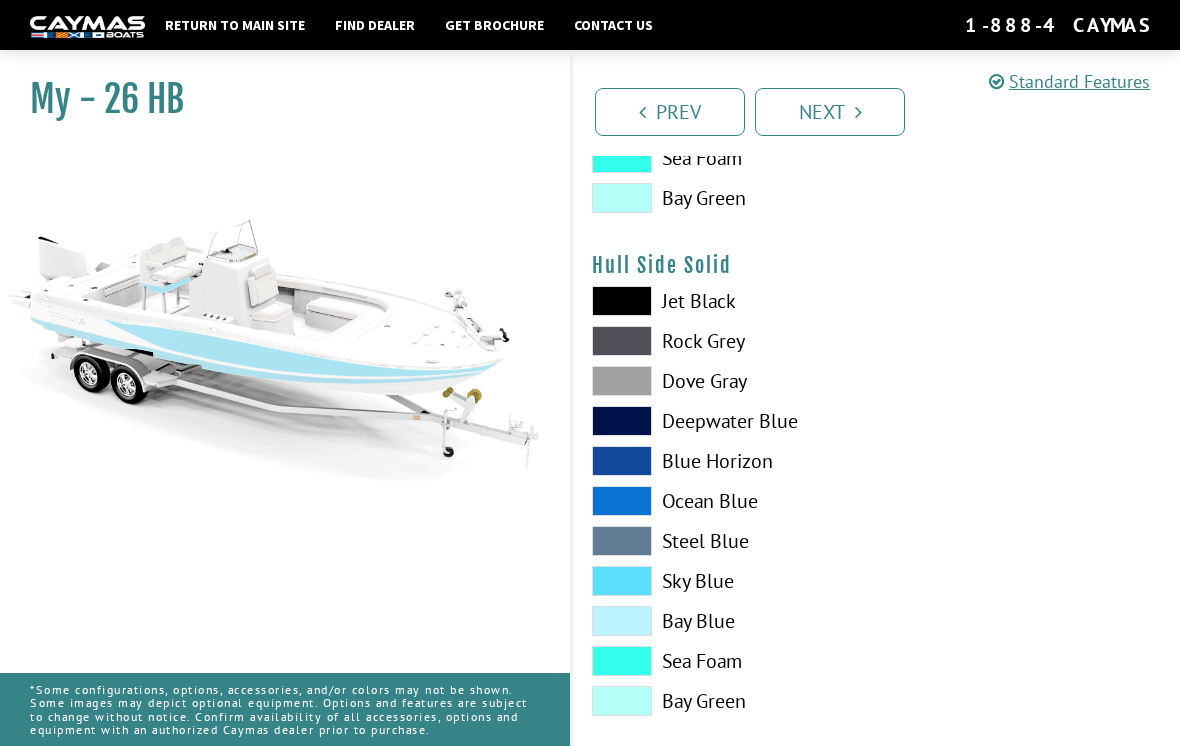 click at bounding box center [622, 581] 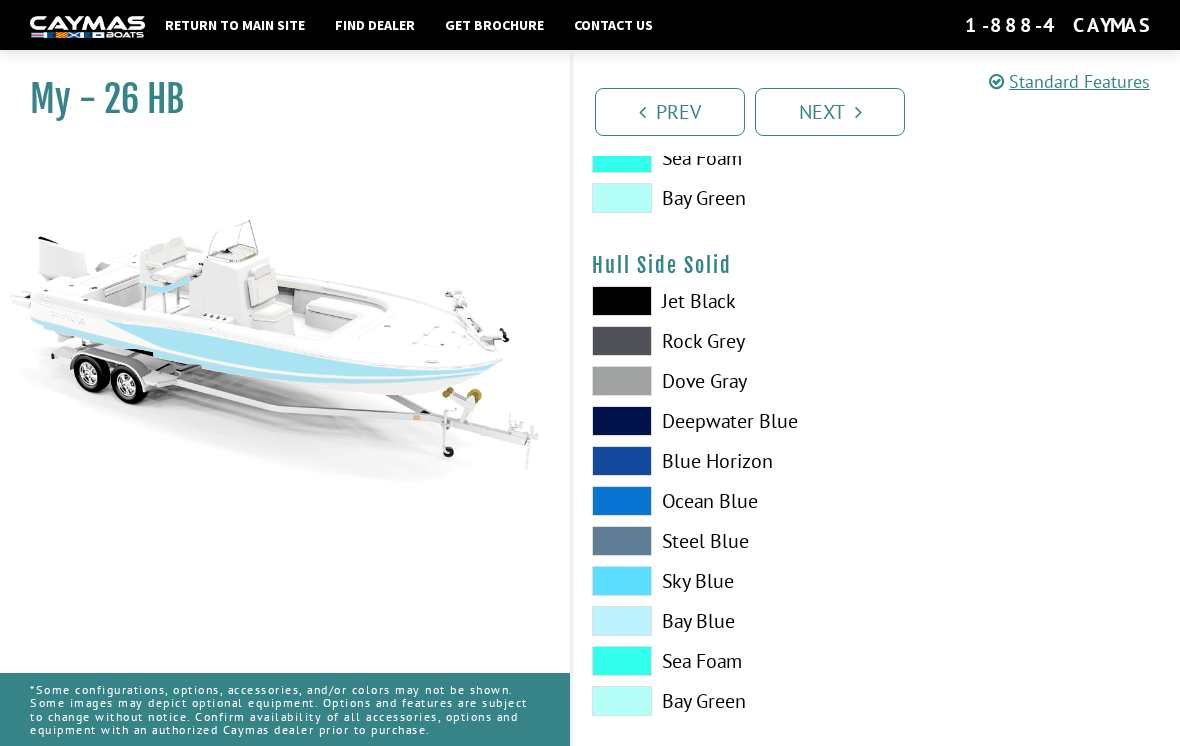click at bounding box center (622, 381) 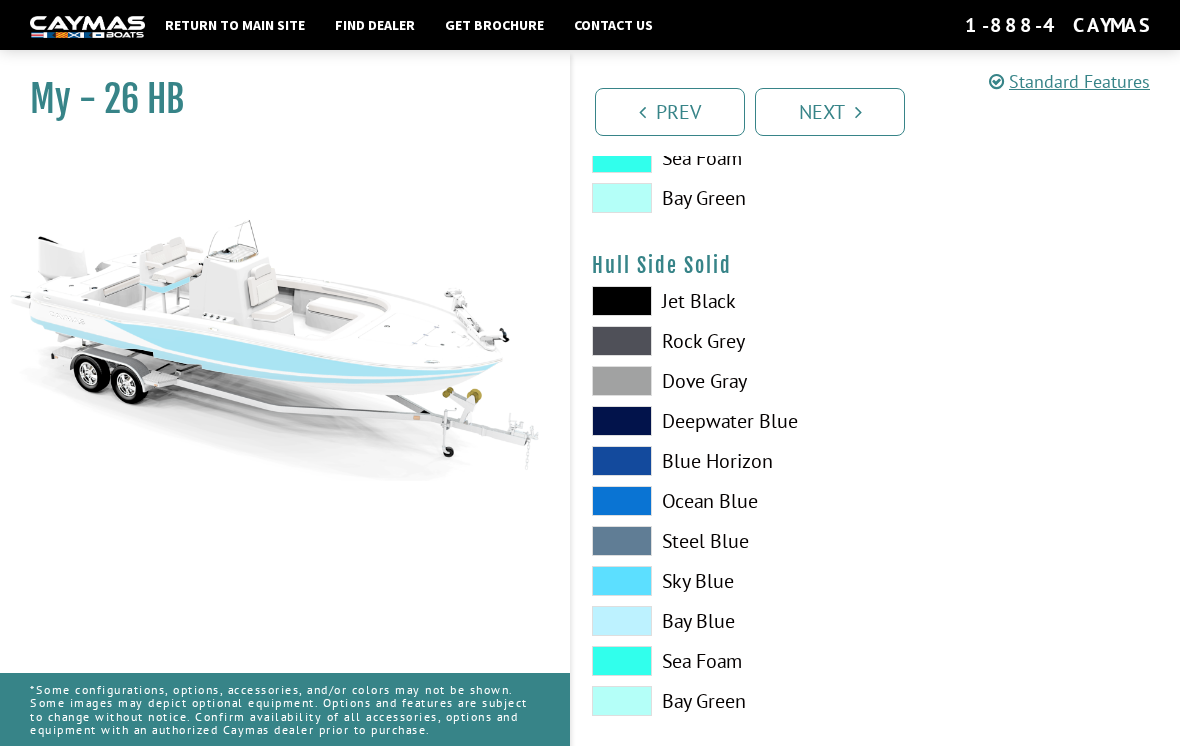 click at bounding box center [622, 541] 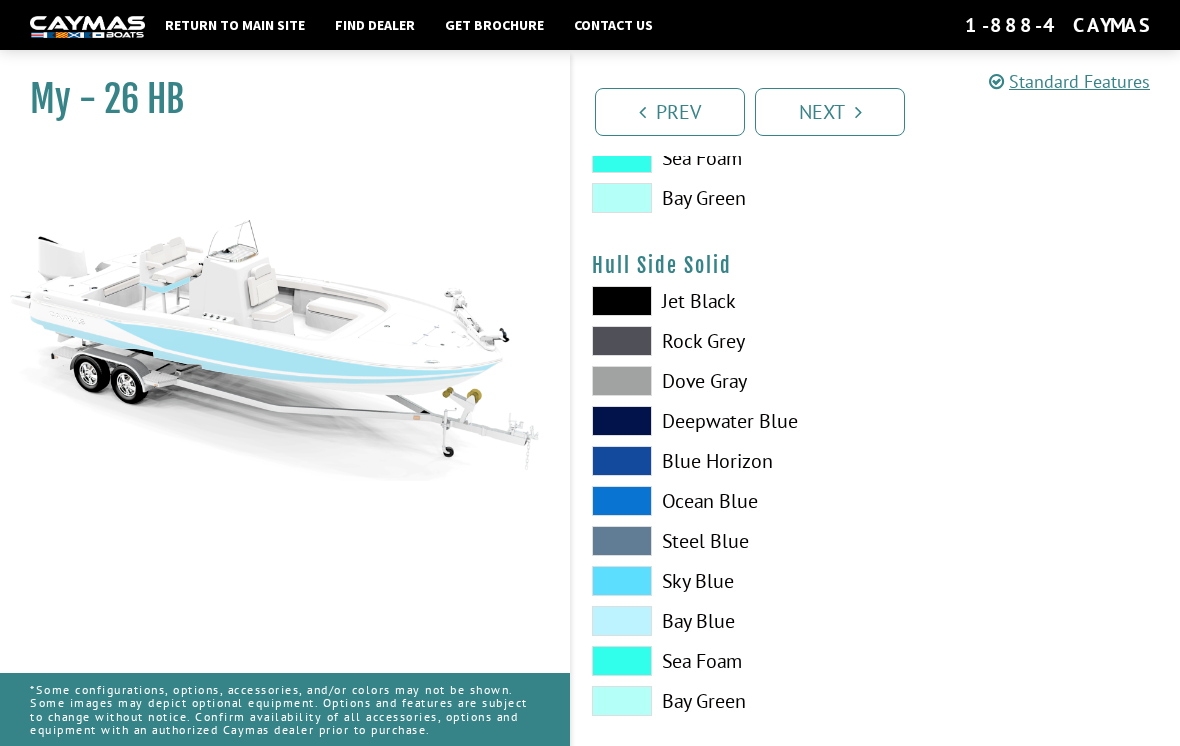click at bounding box center [622, 581] 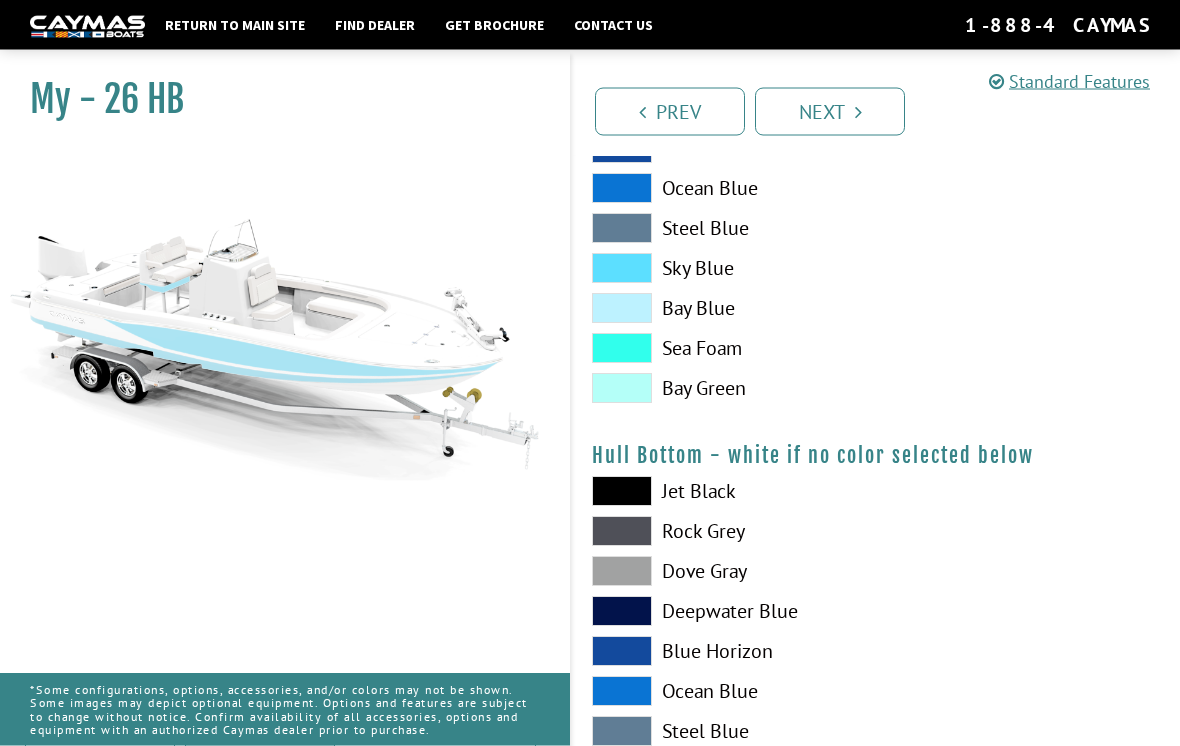 scroll, scrollTop: 1082, scrollLeft: 0, axis: vertical 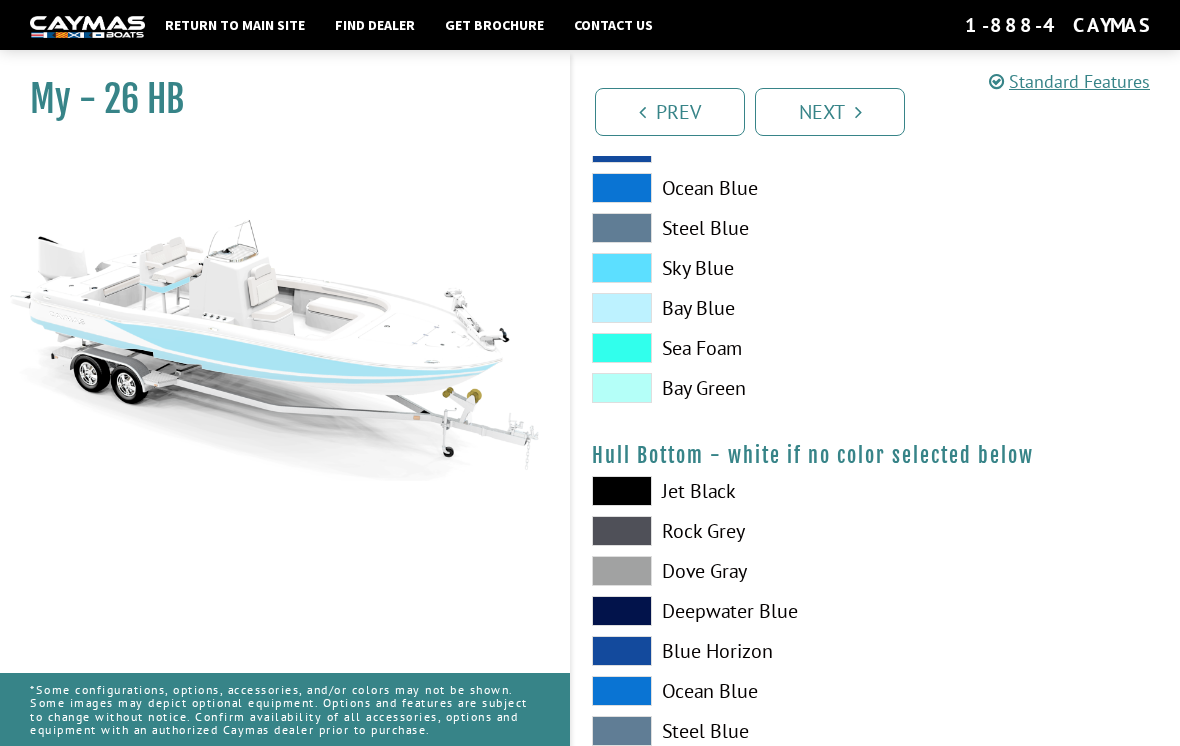 click at bounding box center [622, 531] 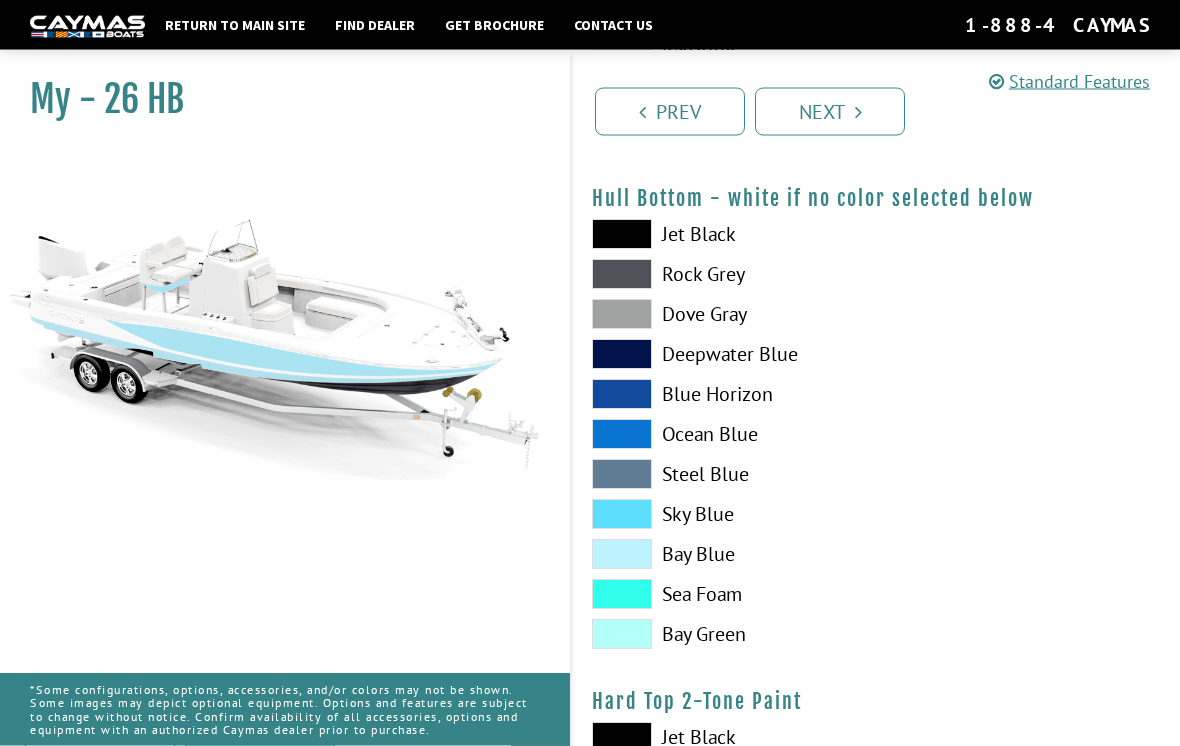 click at bounding box center [622, 515] 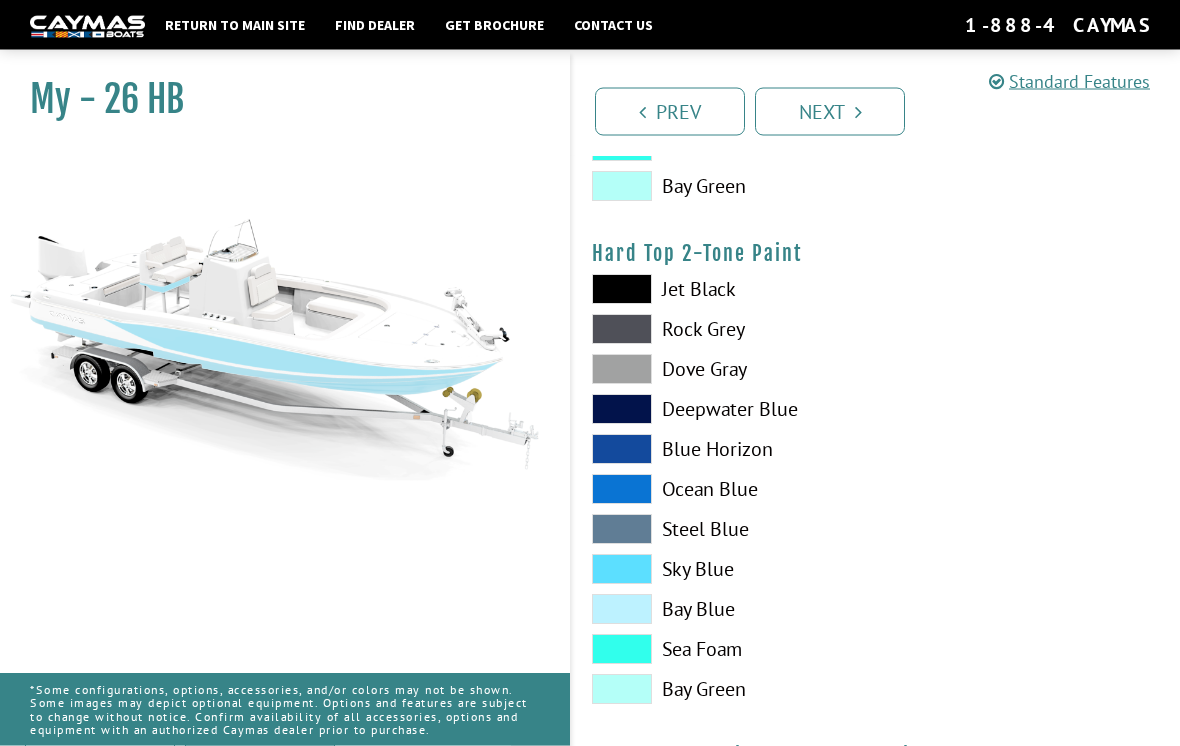 scroll, scrollTop: 1793, scrollLeft: 0, axis: vertical 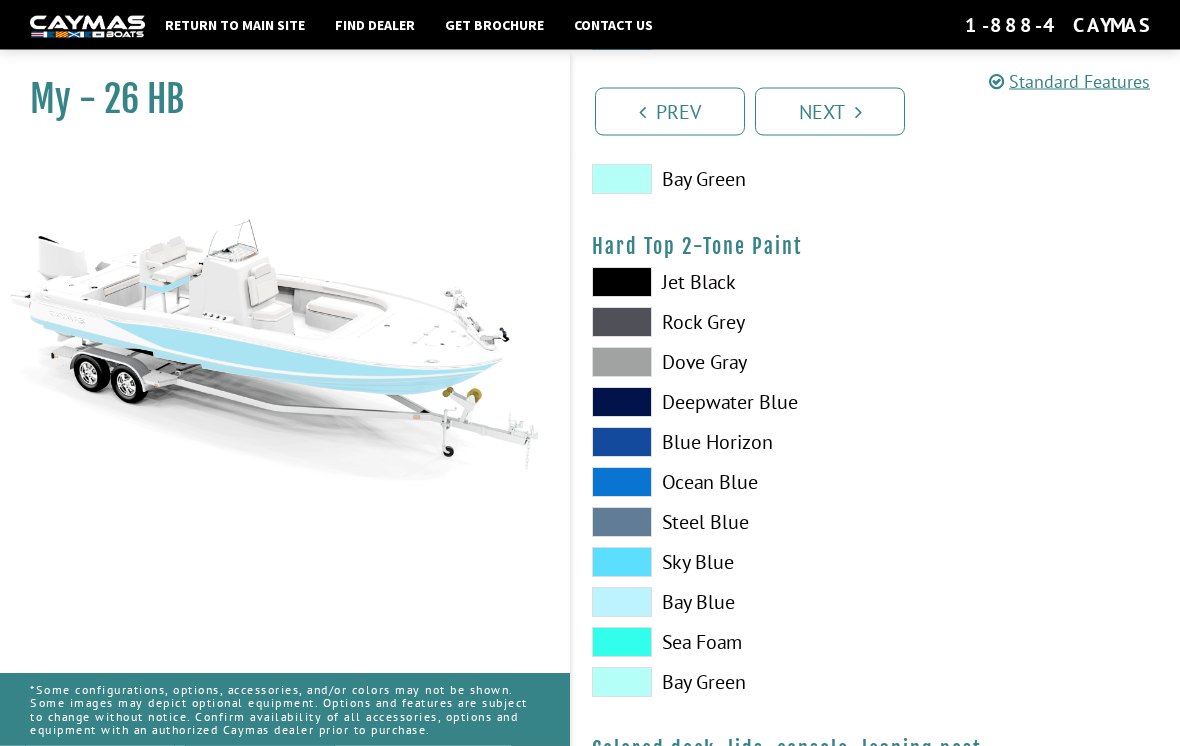 click at bounding box center (622, 563) 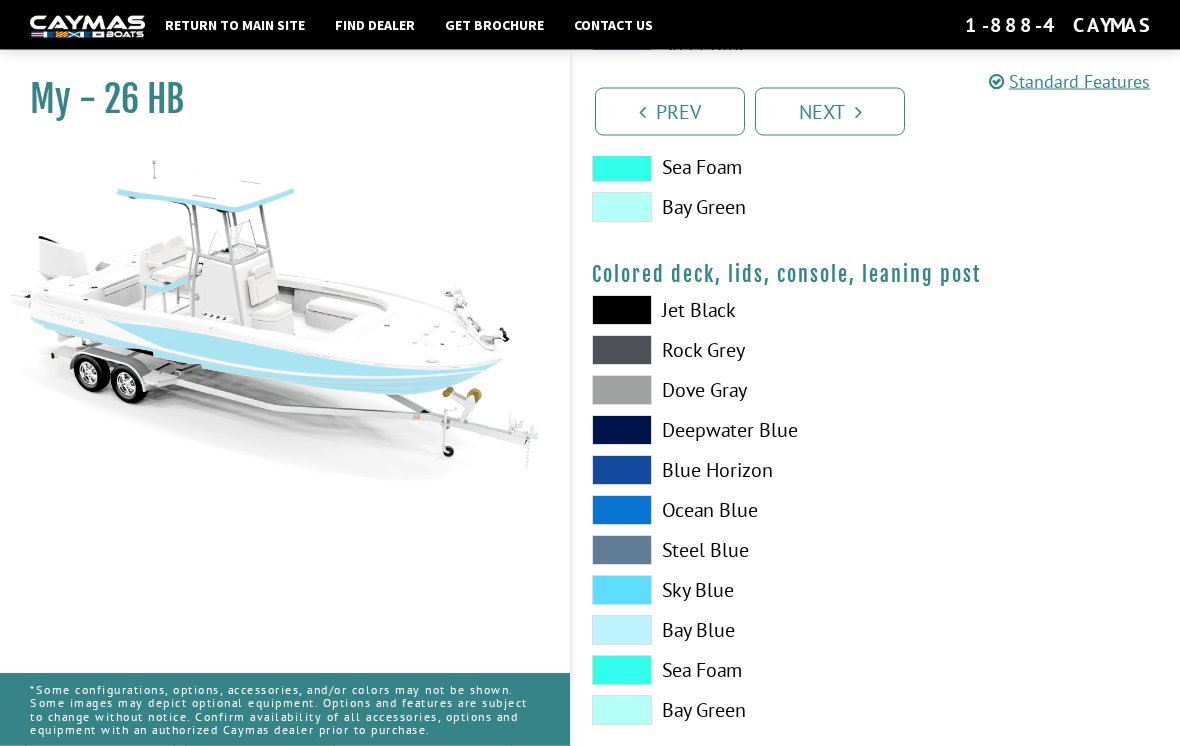 scroll, scrollTop: 2285, scrollLeft: 0, axis: vertical 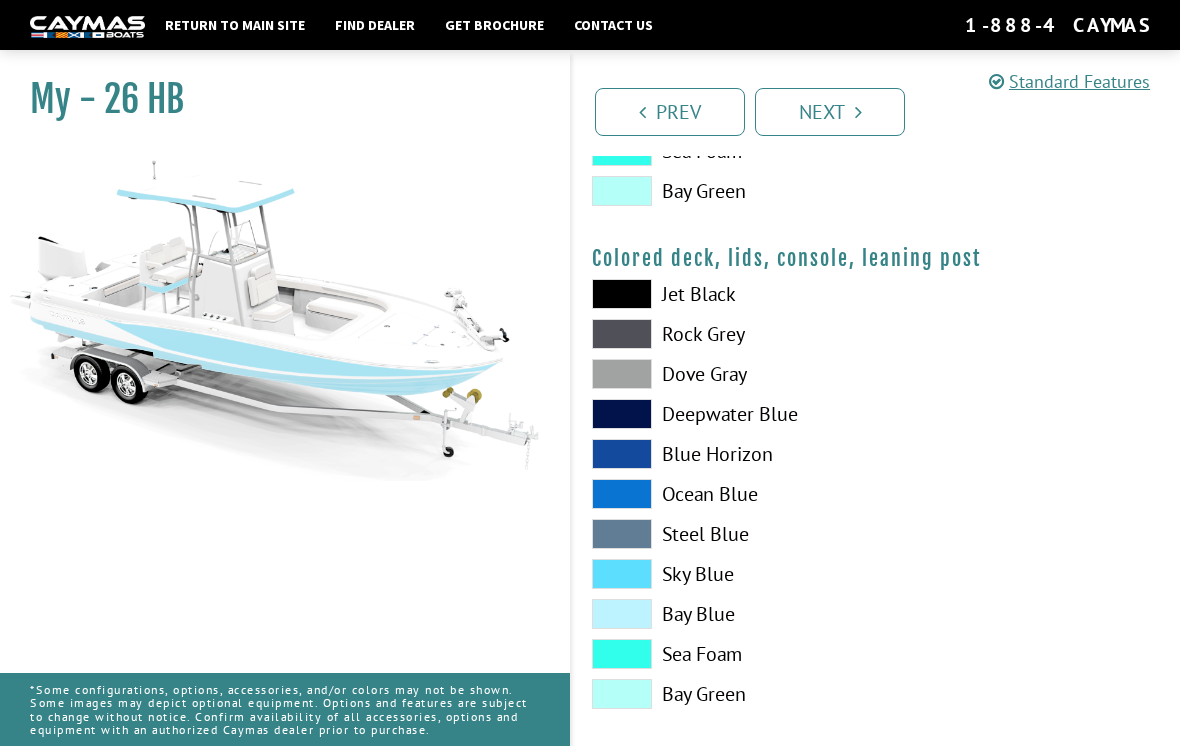 click on "Next" at bounding box center (830, 112) 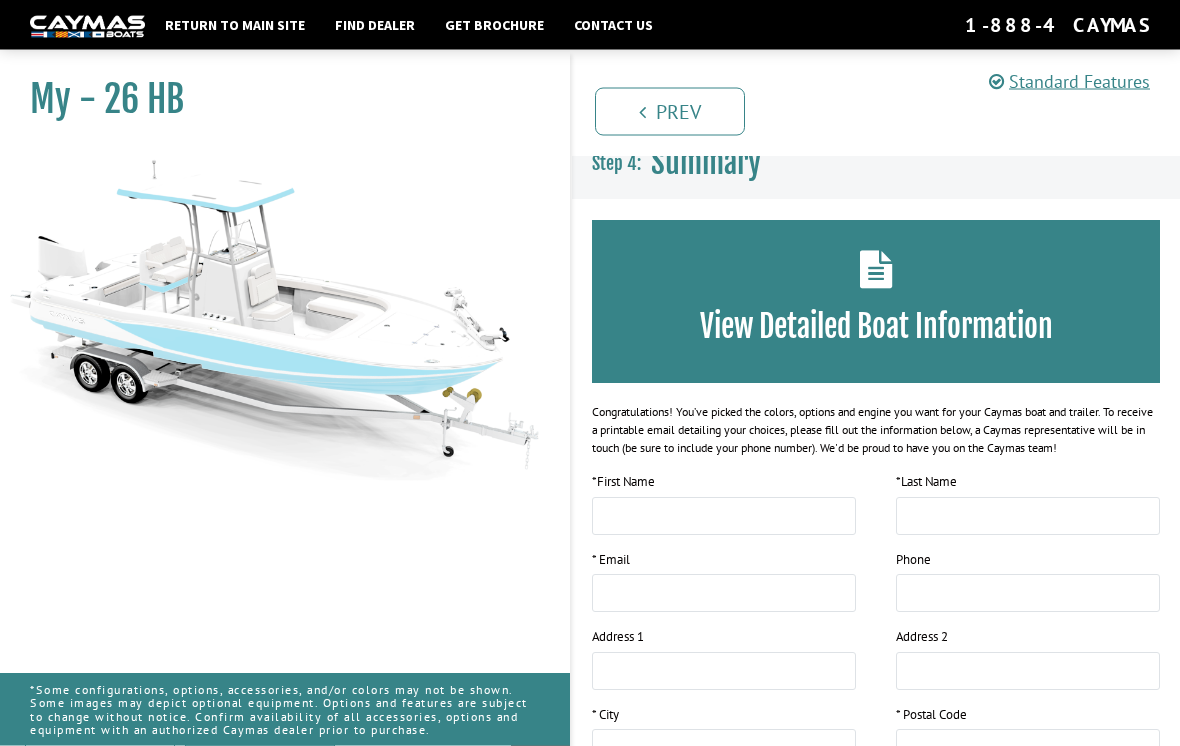 scroll, scrollTop: 0, scrollLeft: 0, axis: both 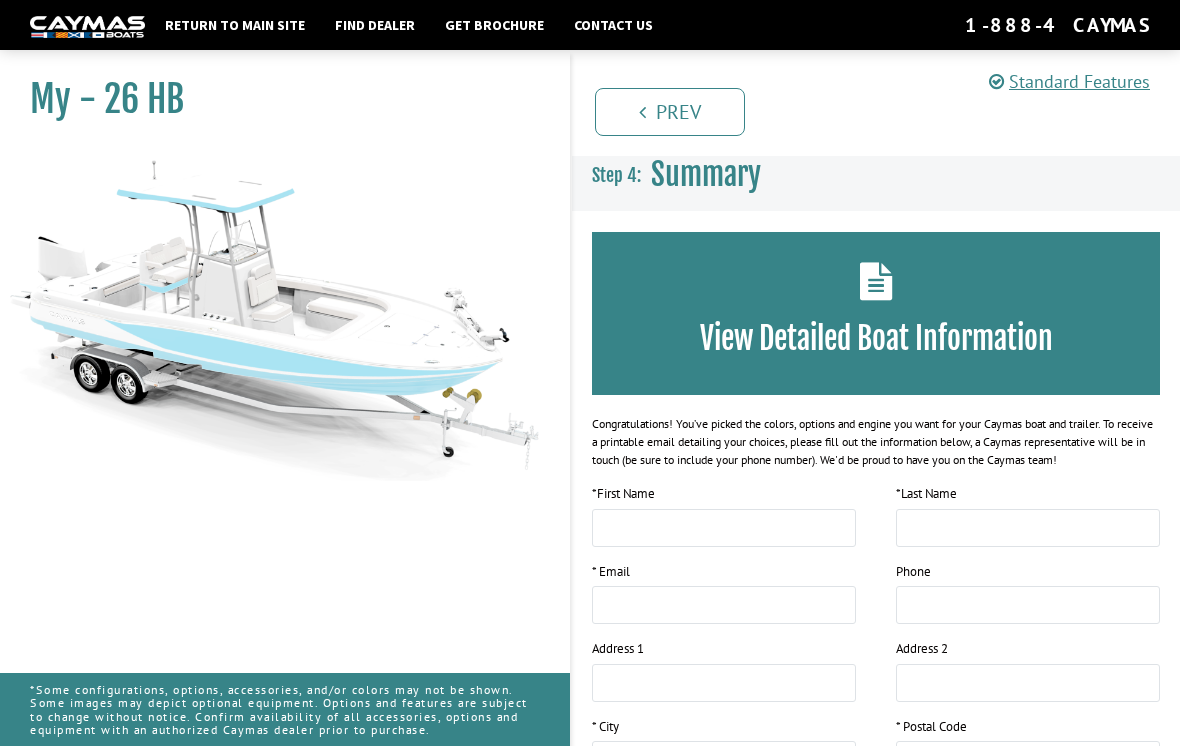 click on "Standard Features" at bounding box center [1069, 81] 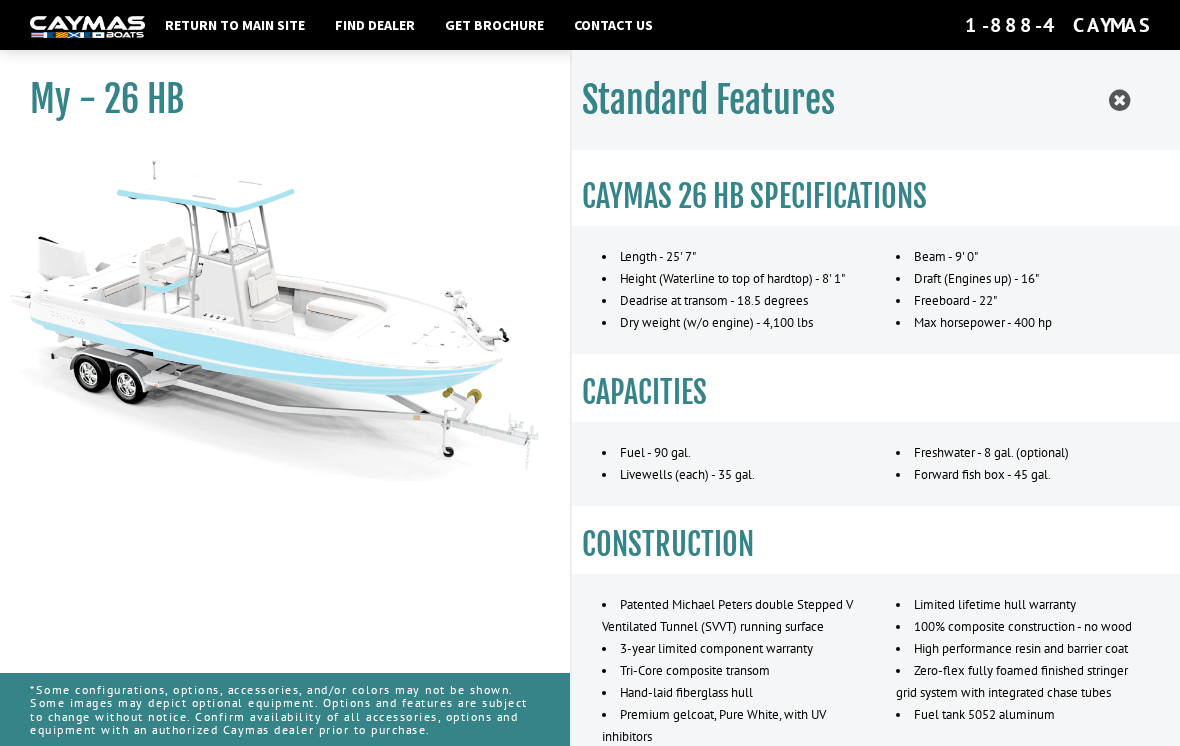click at bounding box center [1119, 100] 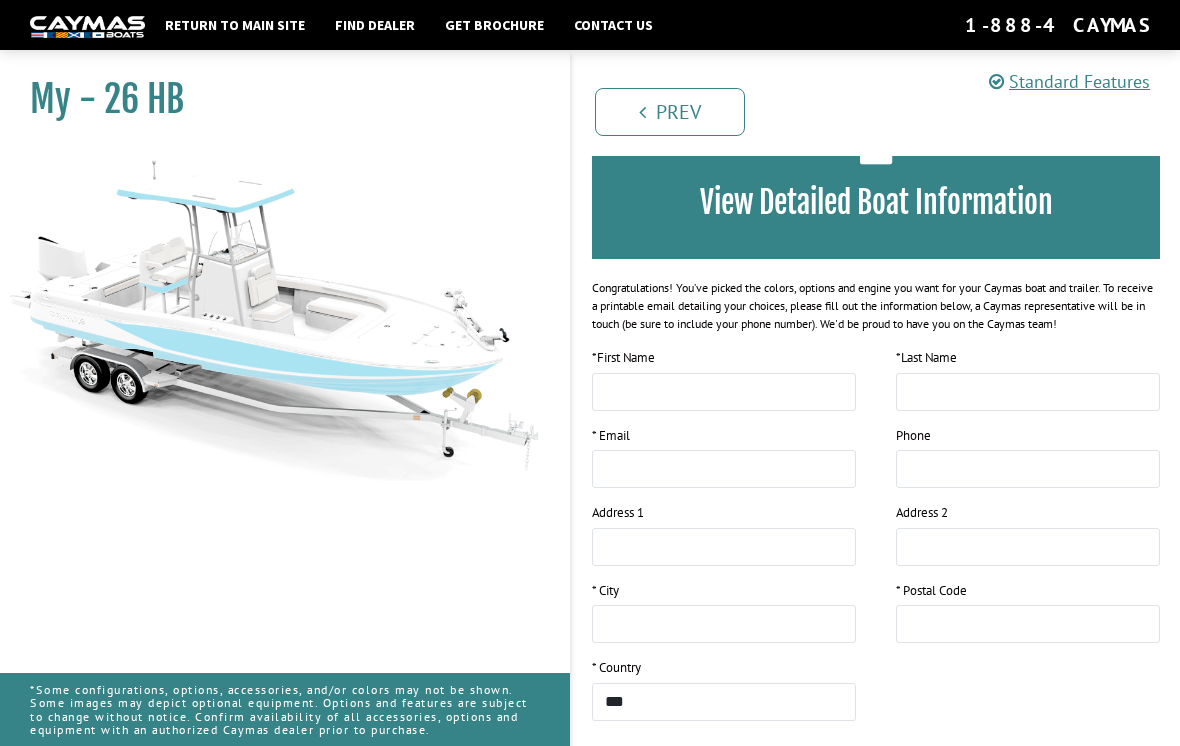 scroll, scrollTop: 0, scrollLeft: 0, axis: both 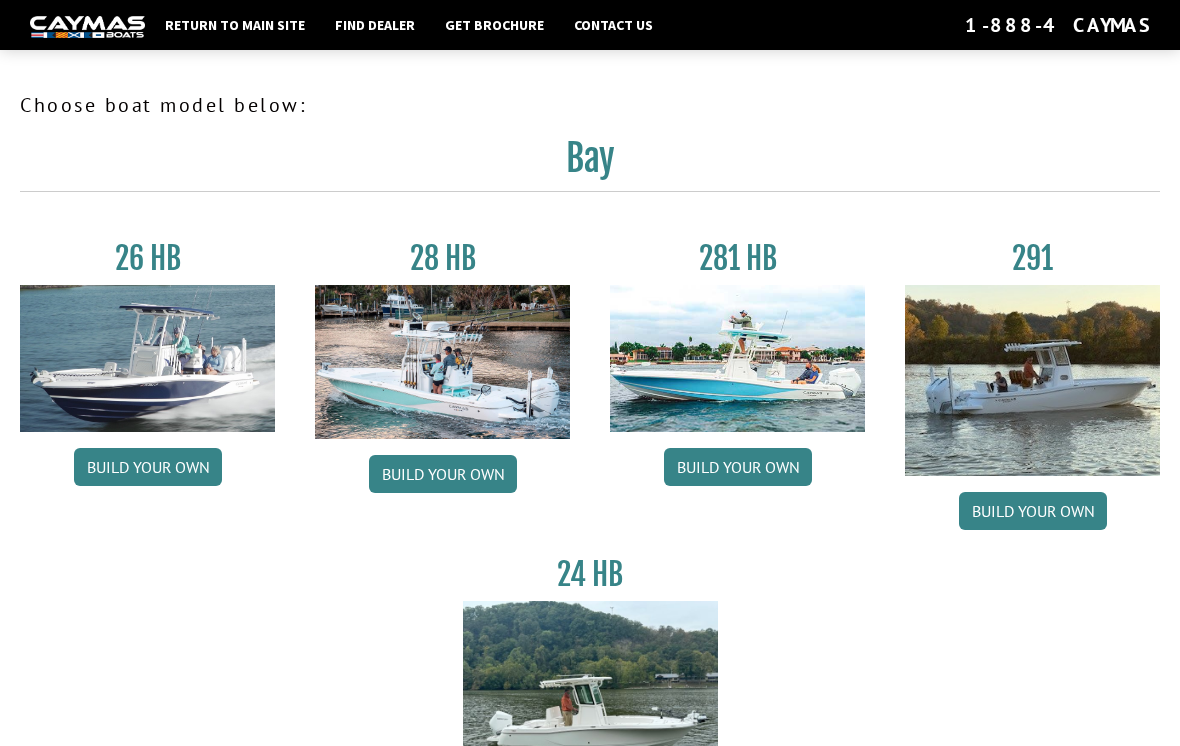 click on "Return to main site" at bounding box center [235, 25] 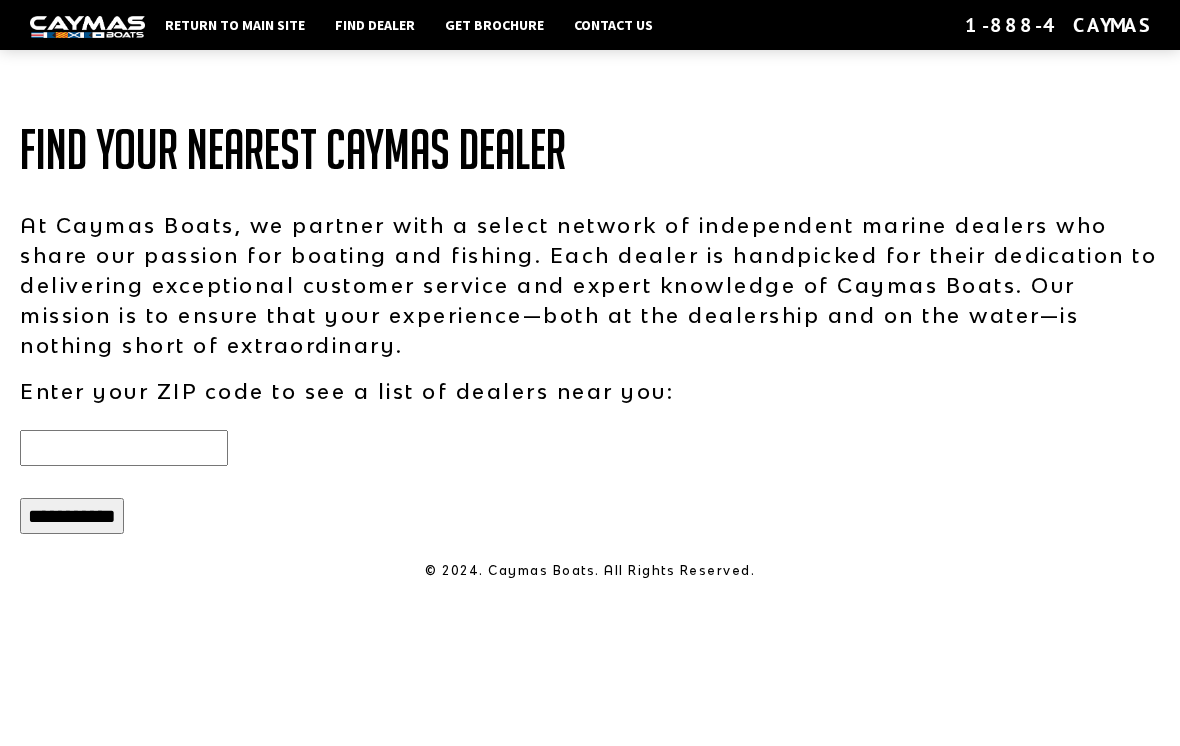 scroll, scrollTop: 292, scrollLeft: 0, axis: vertical 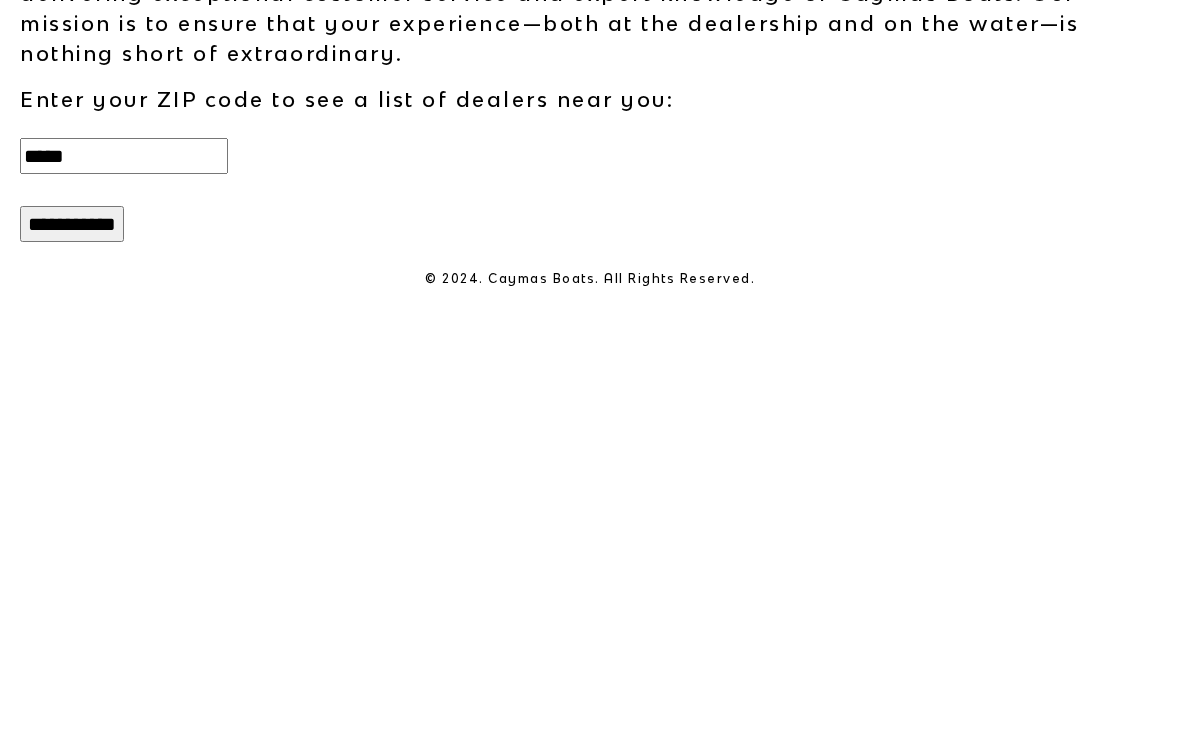 type on "*****" 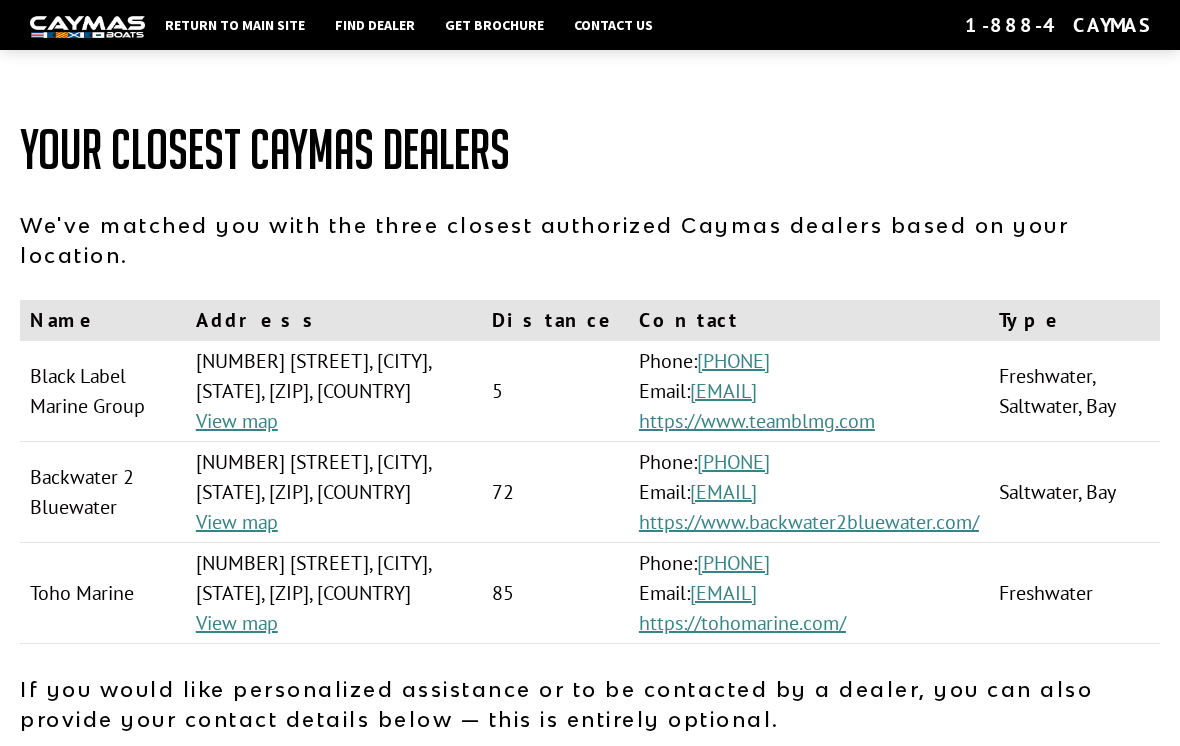 scroll, scrollTop: 0, scrollLeft: 0, axis: both 